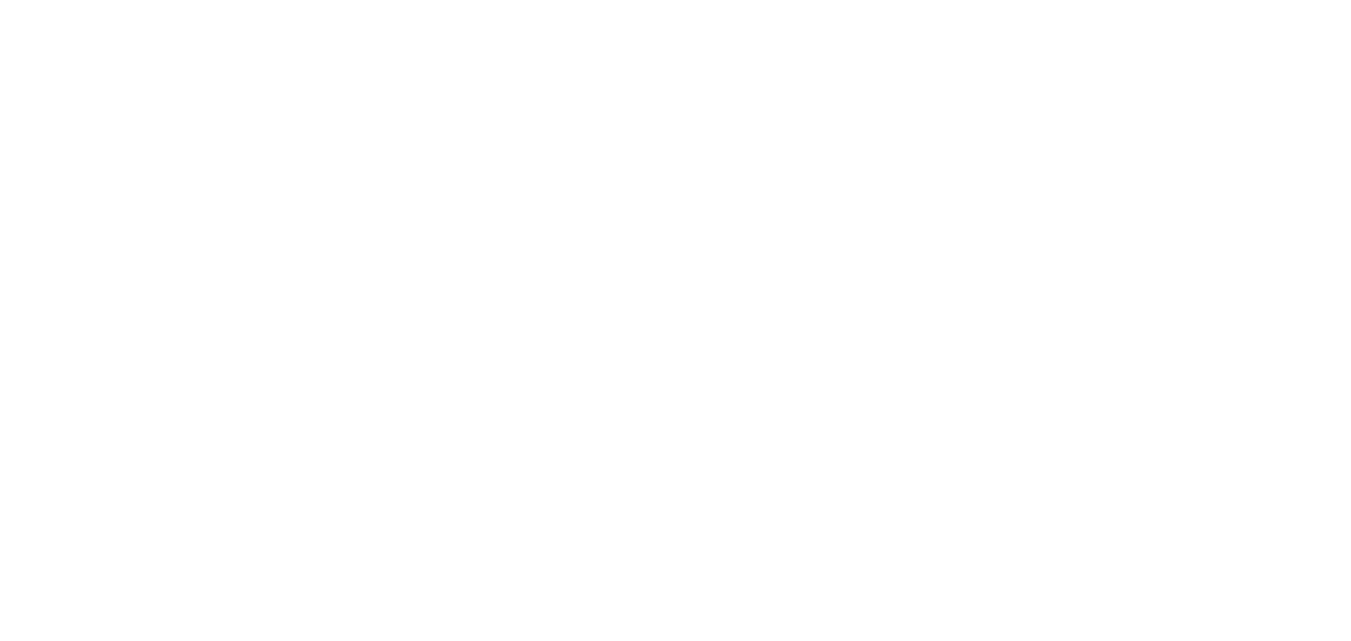 scroll, scrollTop: 0, scrollLeft: 0, axis: both 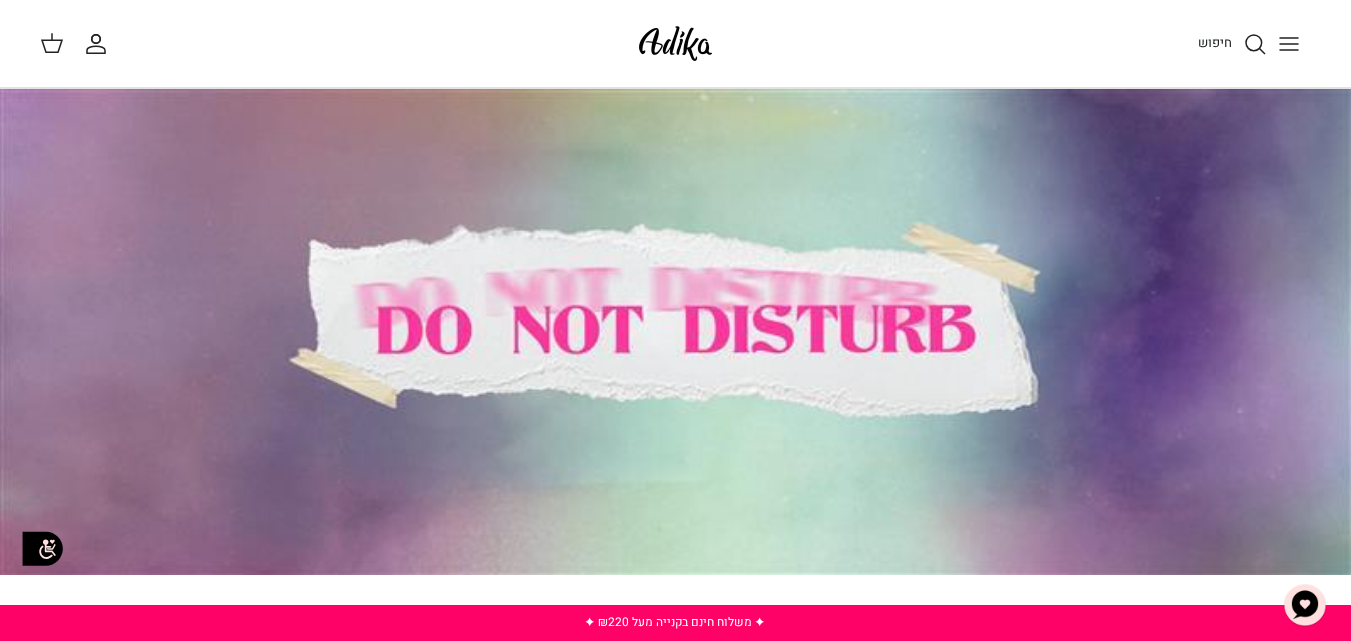 click 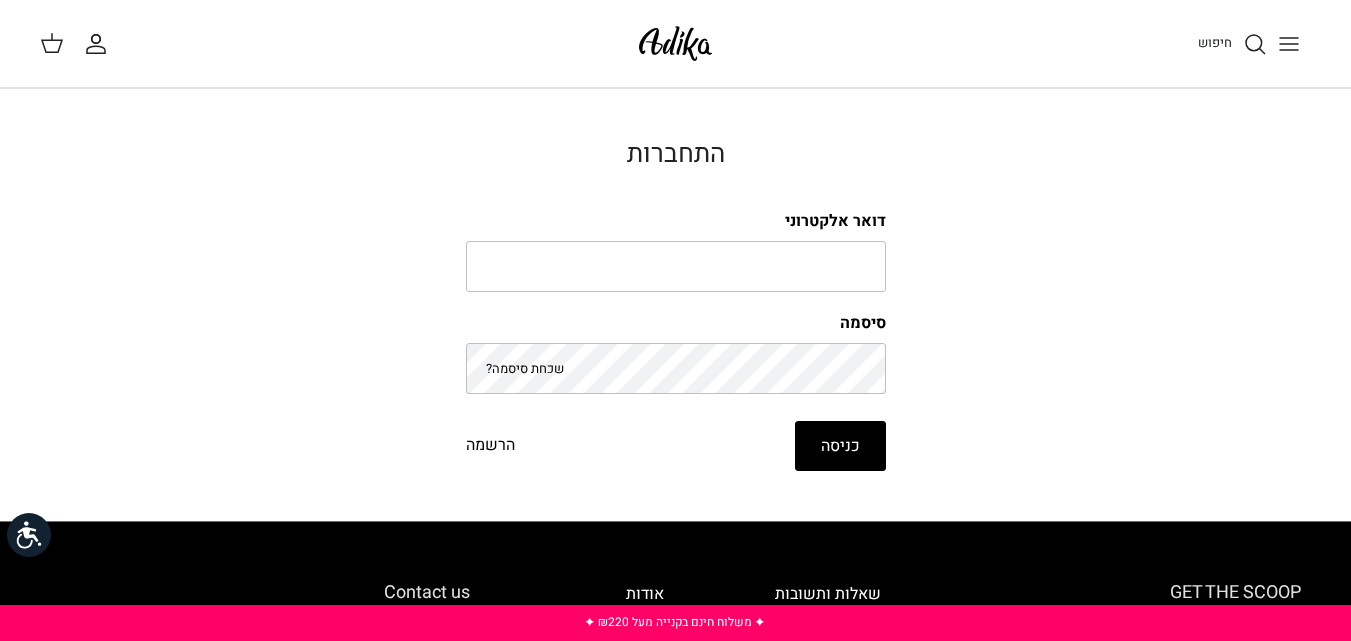 scroll, scrollTop: 0, scrollLeft: 0, axis: both 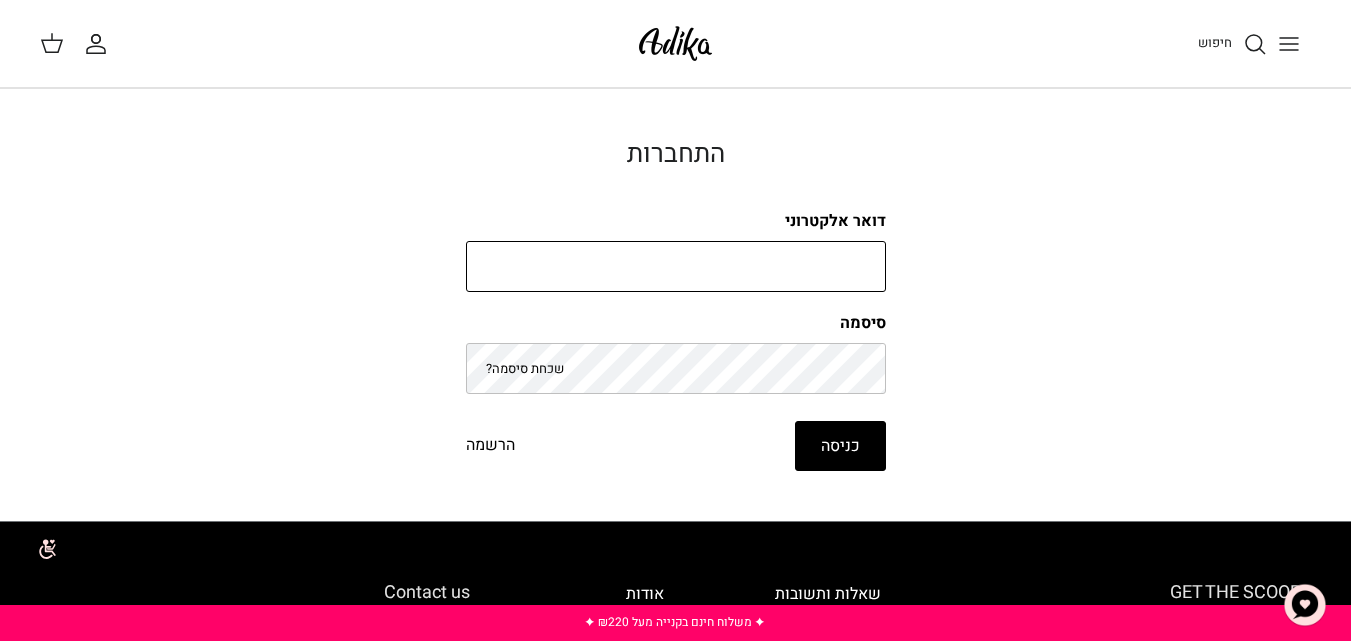 click on "דואר אלקטרוני" at bounding box center (676, 267) 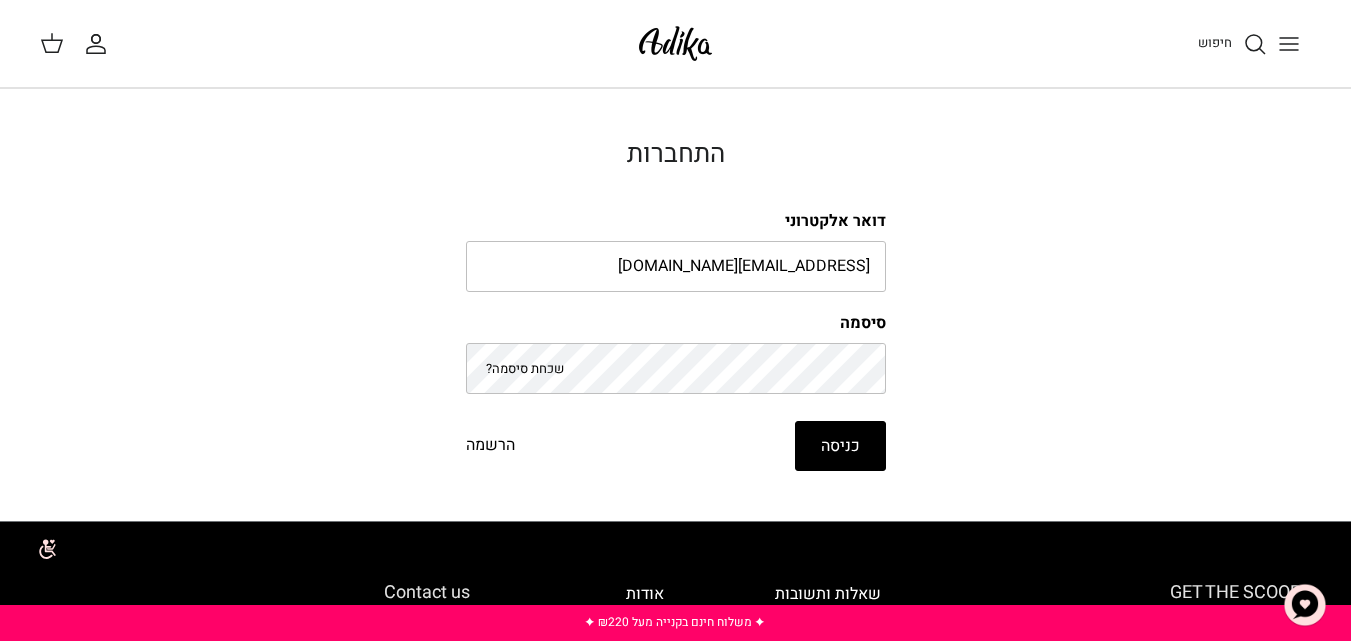 click on "שכחת סיסמה?" at bounding box center (525, 368) 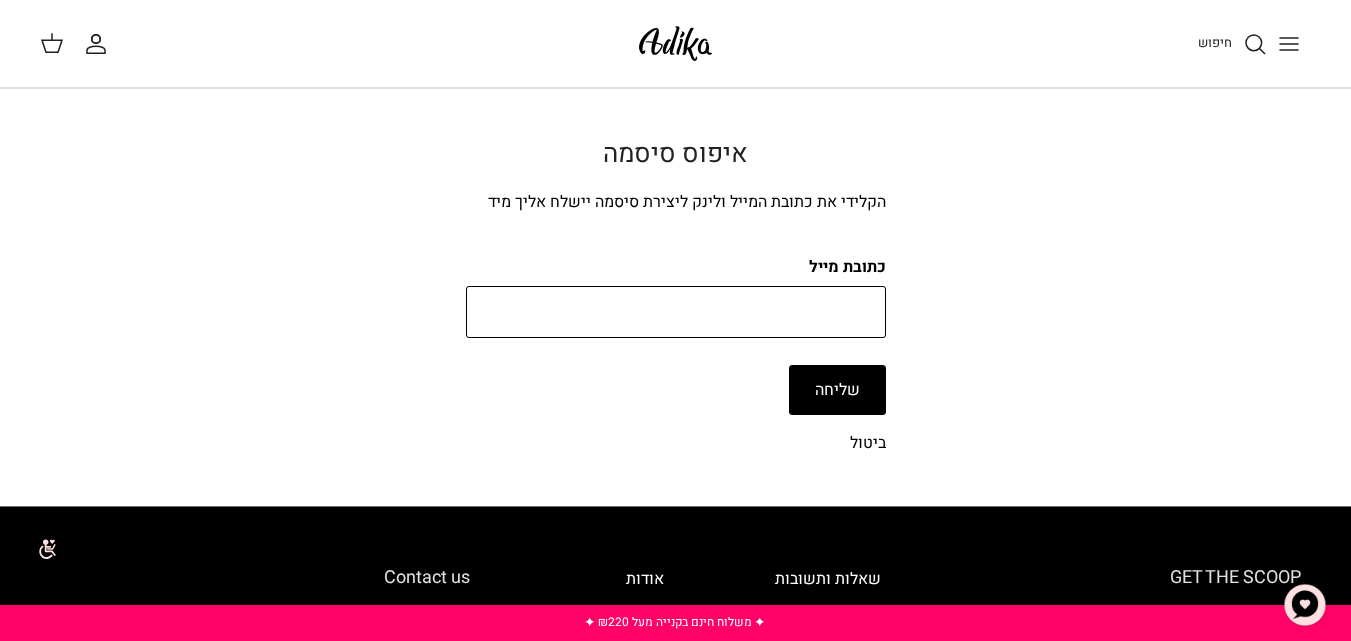 click on "כתובת מייל" at bounding box center [676, 312] 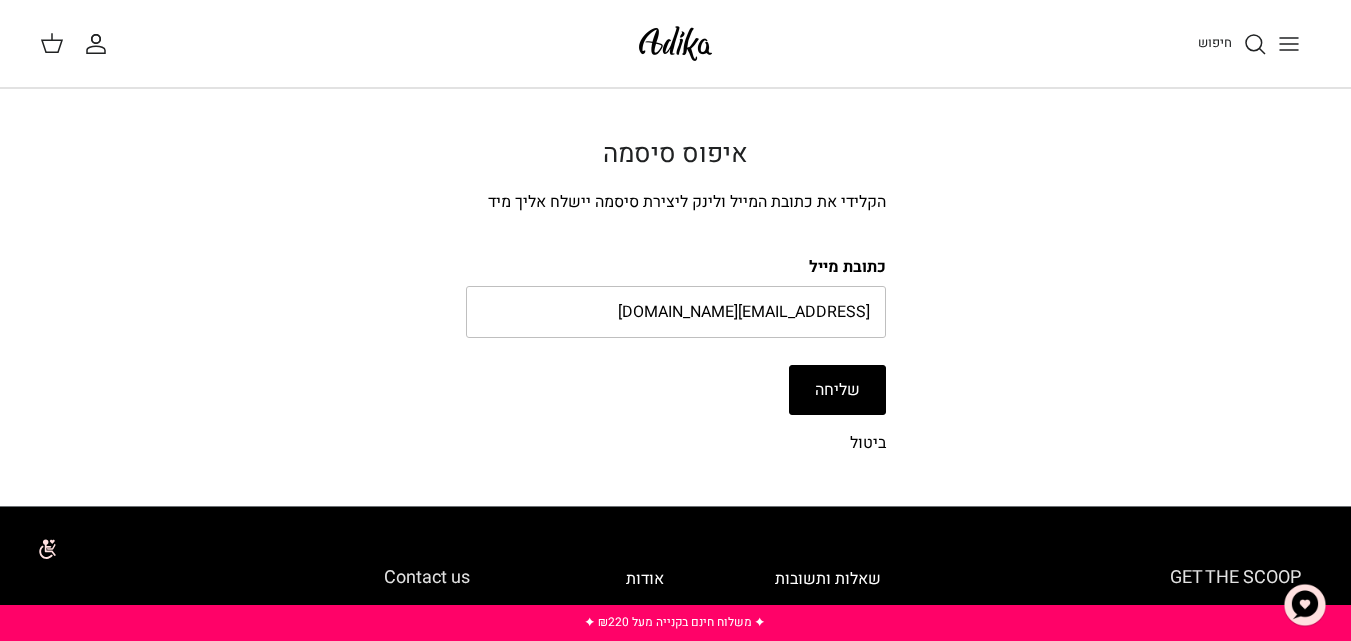 click on "שליחה" at bounding box center [837, 390] 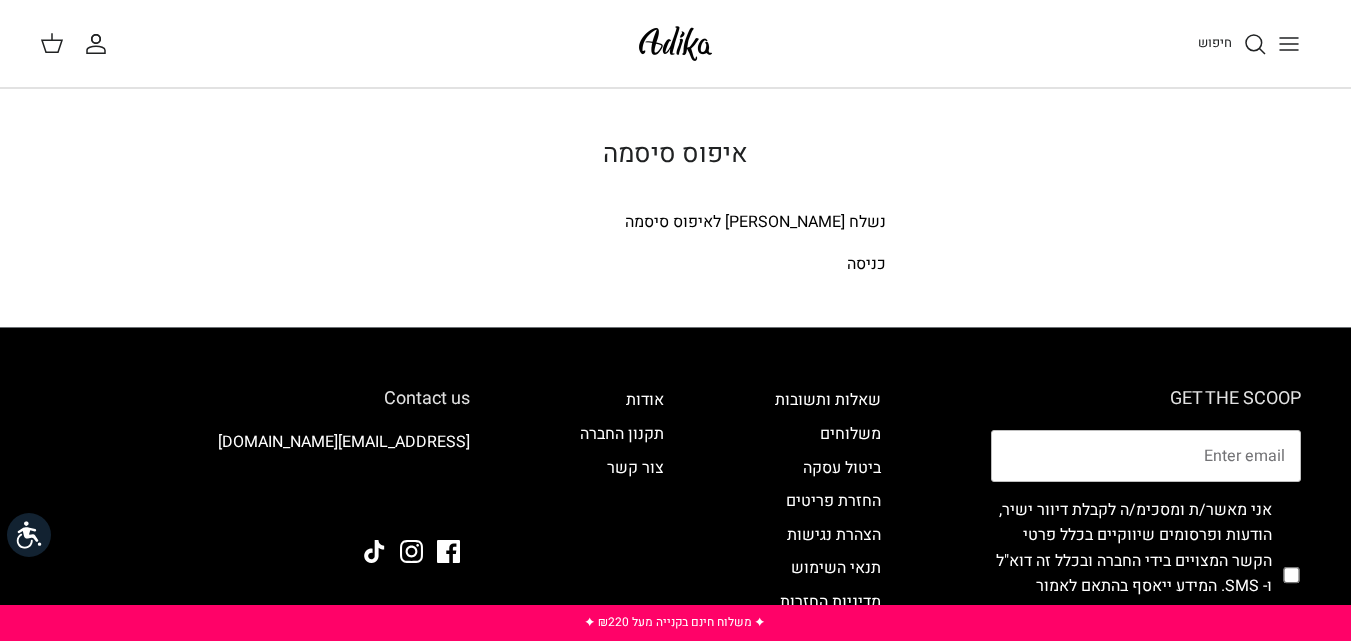 scroll, scrollTop: 0, scrollLeft: 0, axis: both 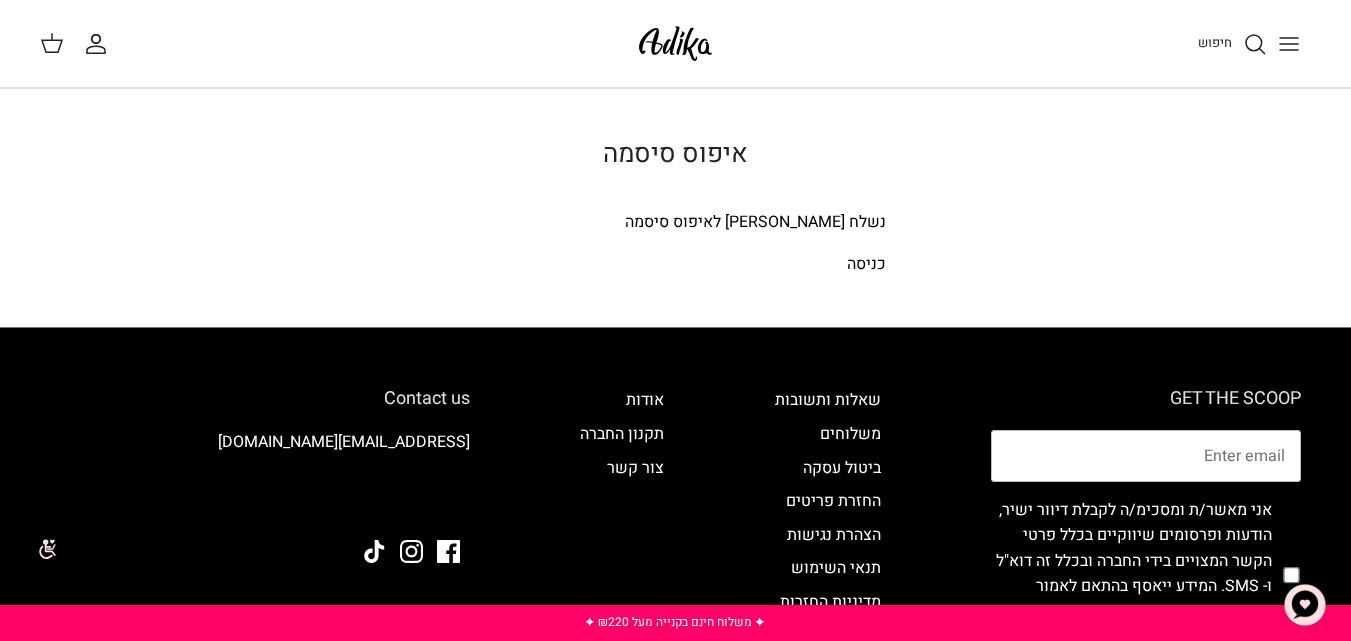 click on "כניסה" at bounding box center [866, 264] 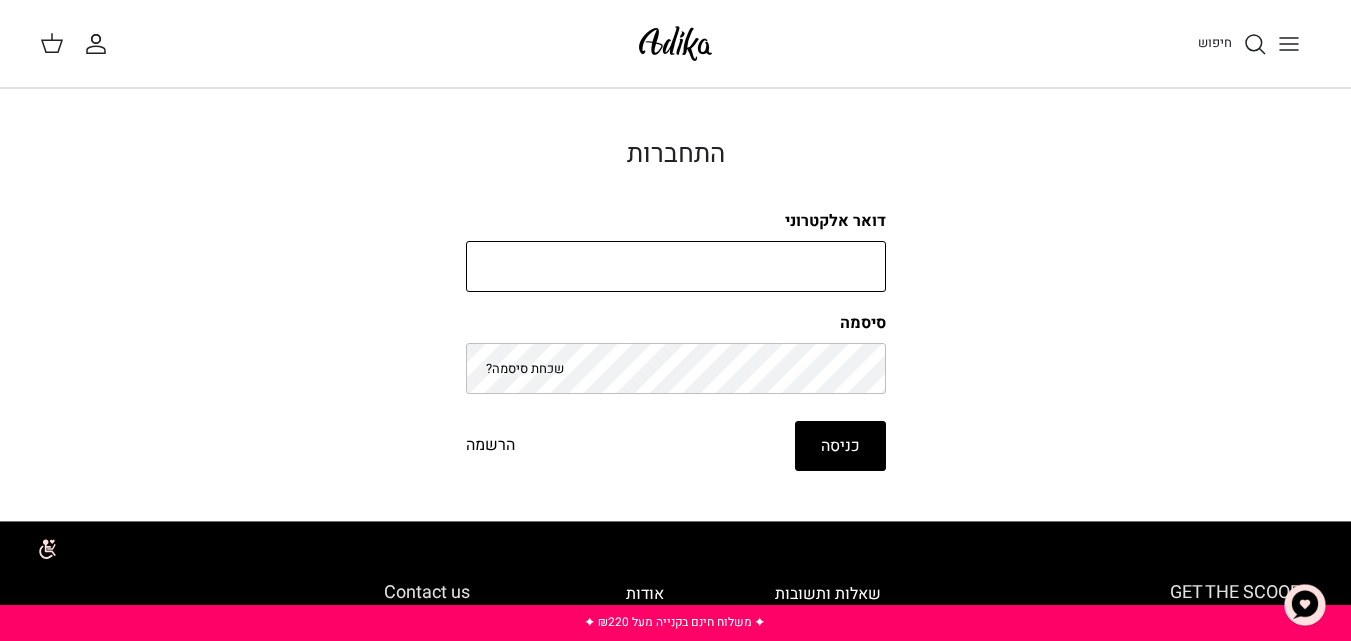 click on "דואר אלקטרוני" at bounding box center (676, 267) 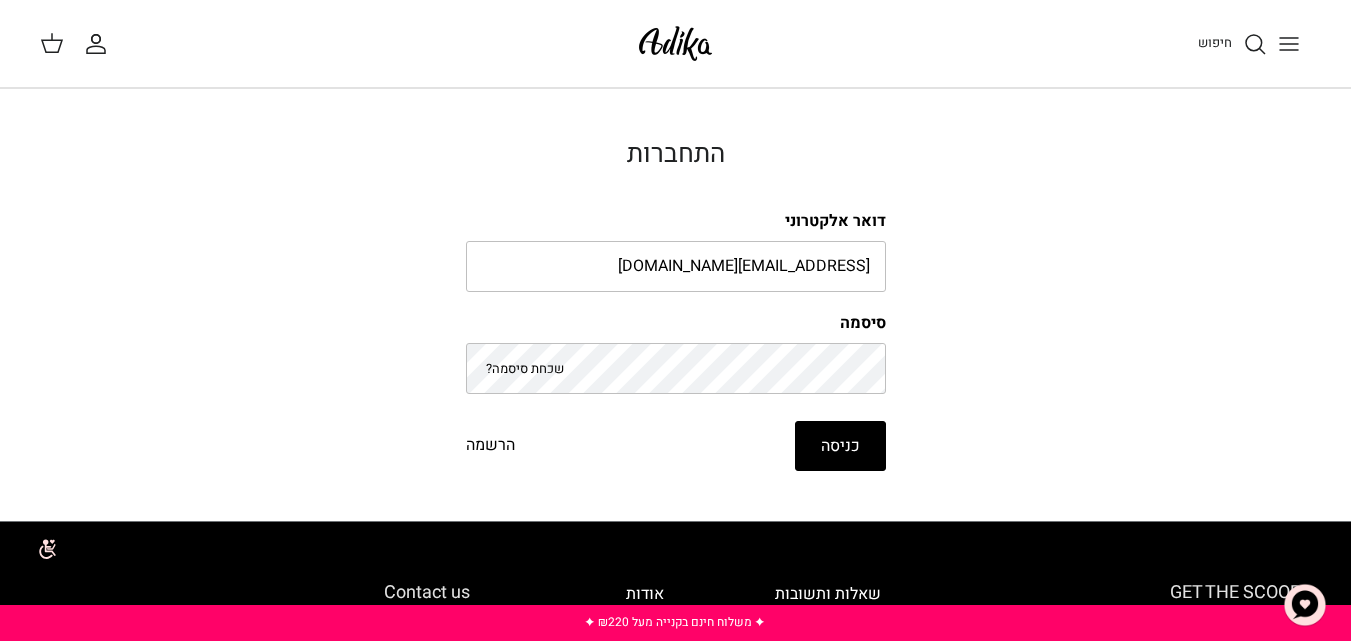 click on "התחברות
דואר אלקטרוני
oshrit845@gmail.com
סיסמה
שכחת סיסמה?
כניסה
הרשמה
איפוס סיסמה
נשלח לינק לאיפוס סיסמה
כניסה" at bounding box center [675, 305] 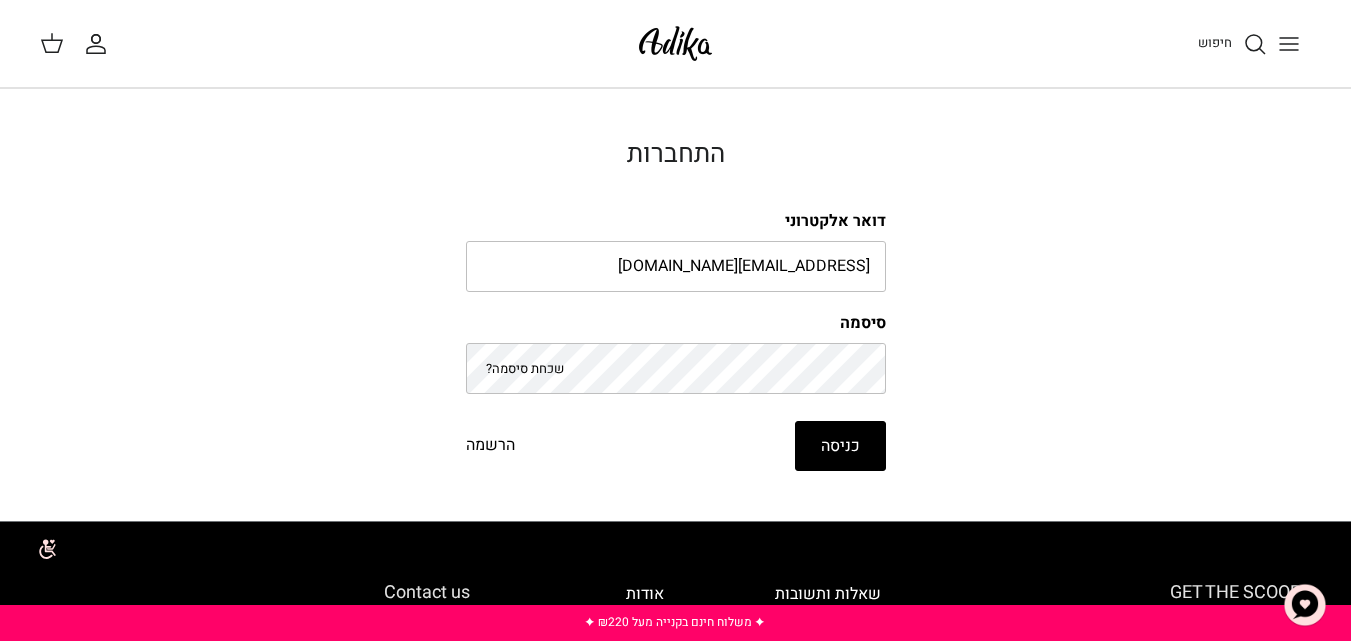click on "הרשמה" at bounding box center [490, 446] 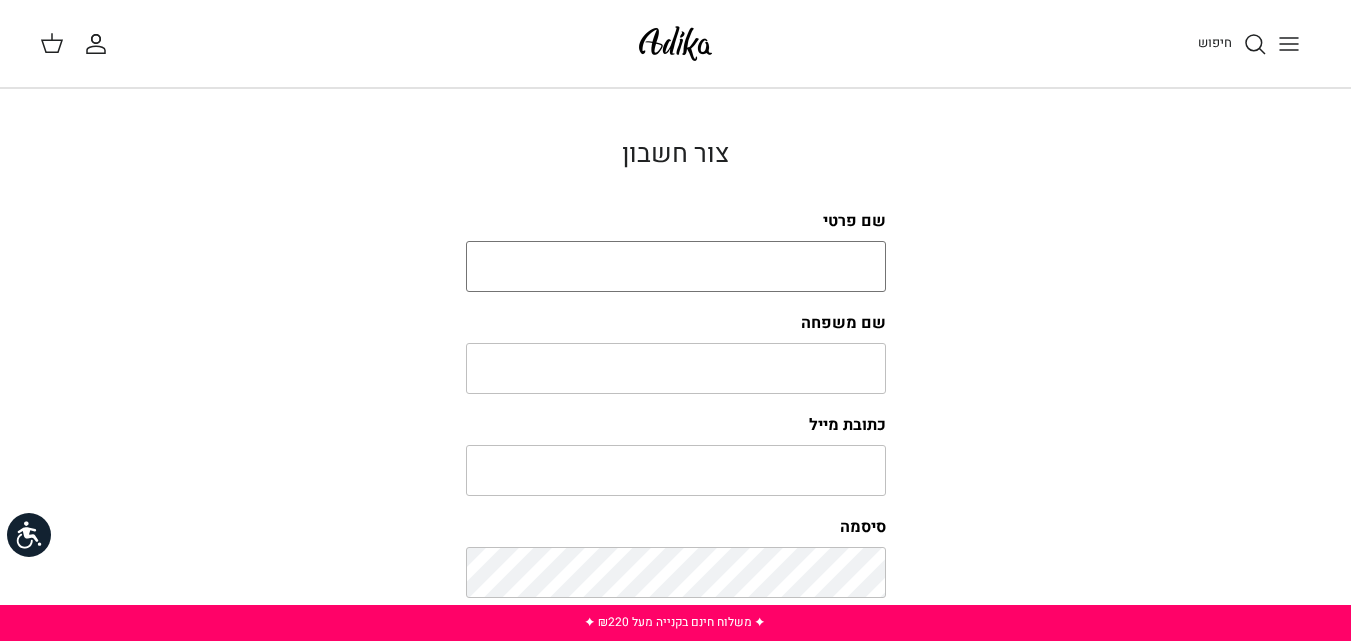 scroll, scrollTop: 0, scrollLeft: 0, axis: both 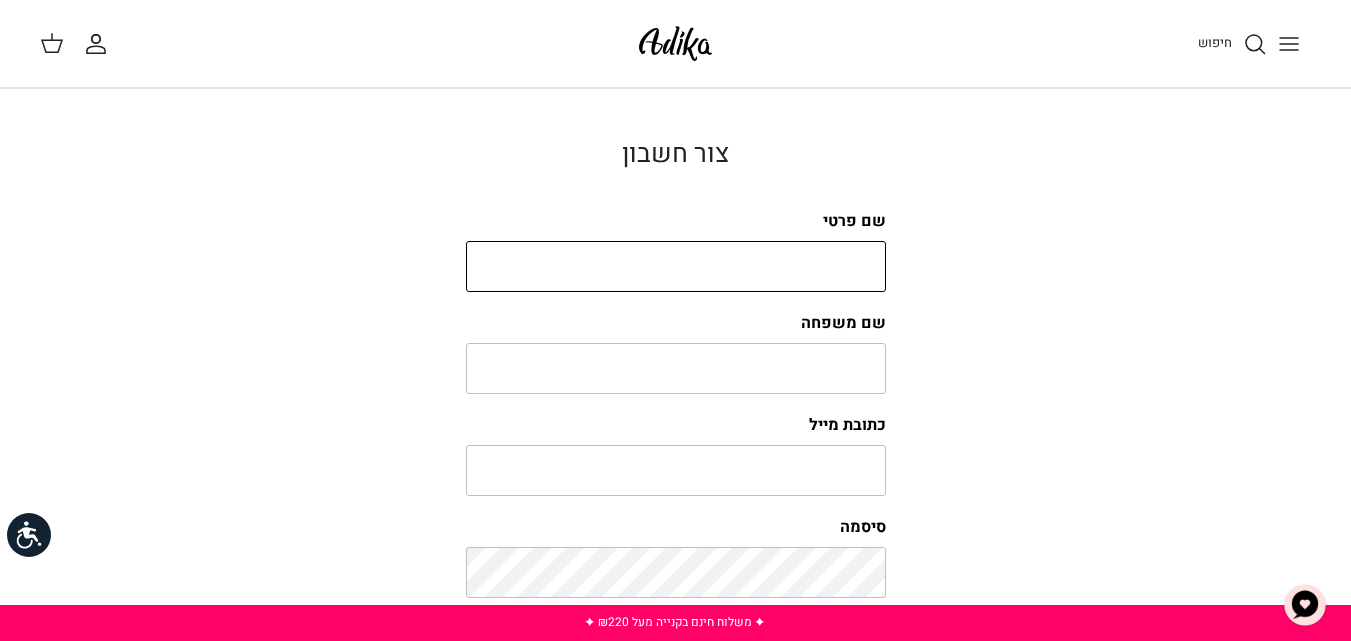 click on "שם פרטי" at bounding box center [676, 267] 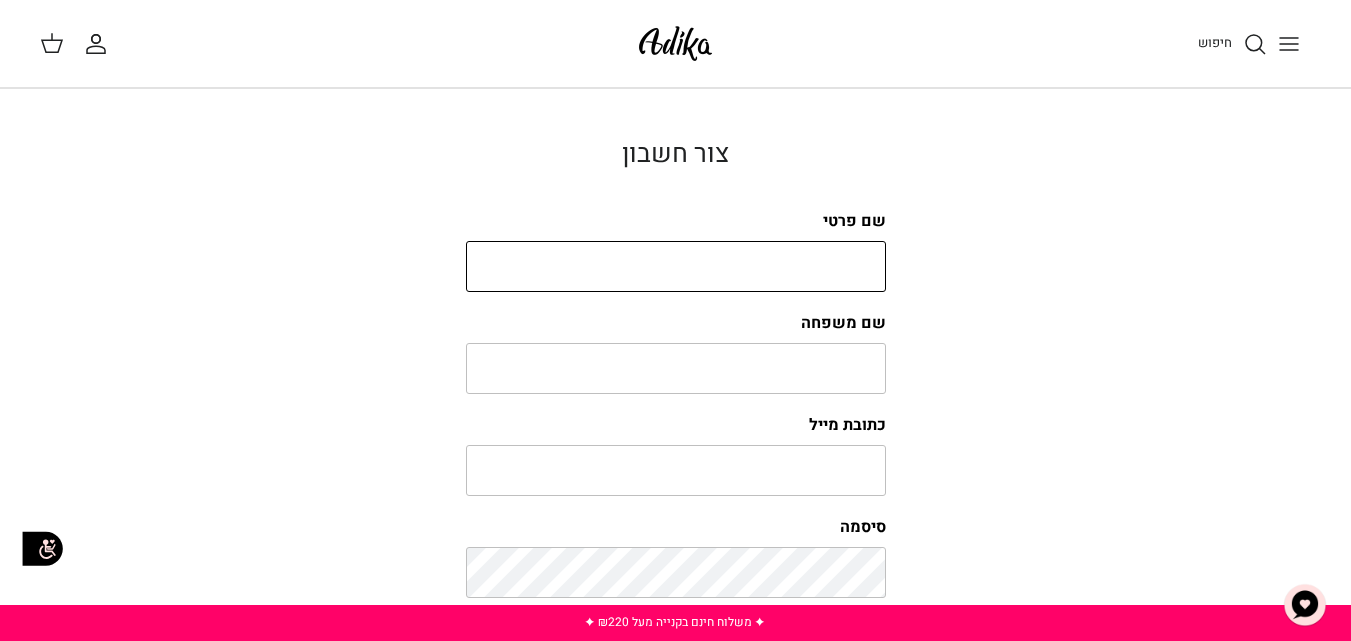 drag, startPoint x: 786, startPoint y: 268, endPoint x: 754, endPoint y: 322, distance: 62.76942 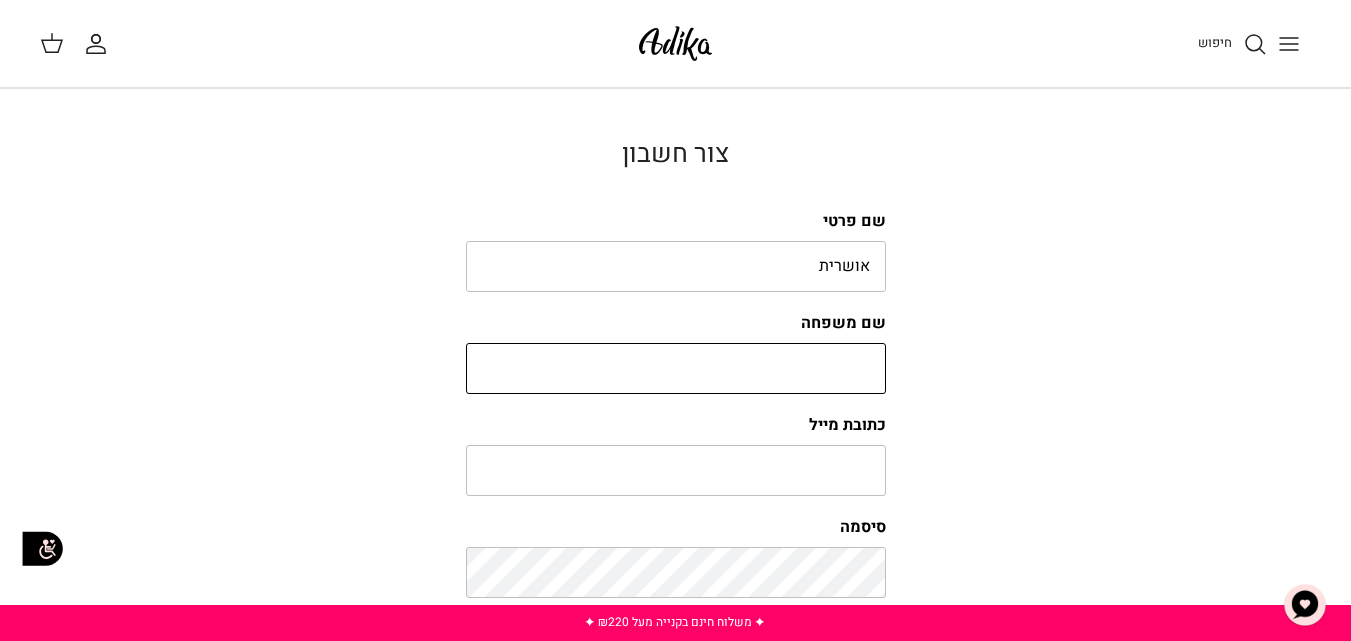 click on "שם משפחה" at bounding box center [676, 369] 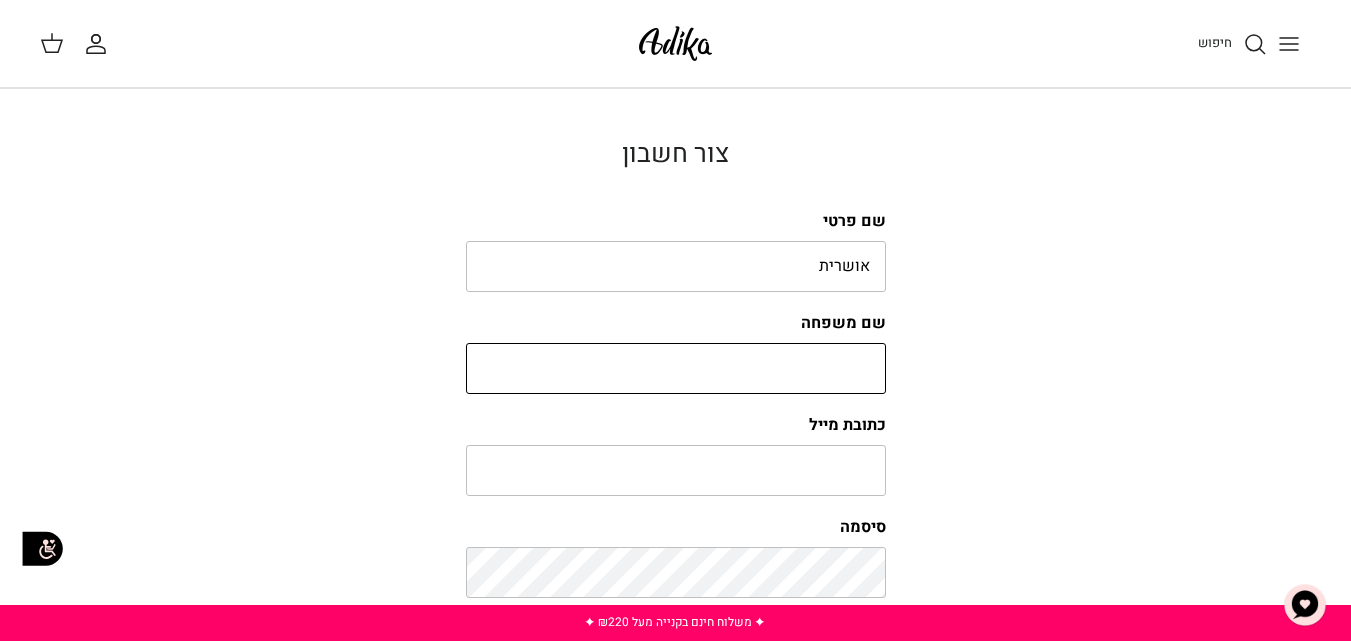 type on "צנעני" 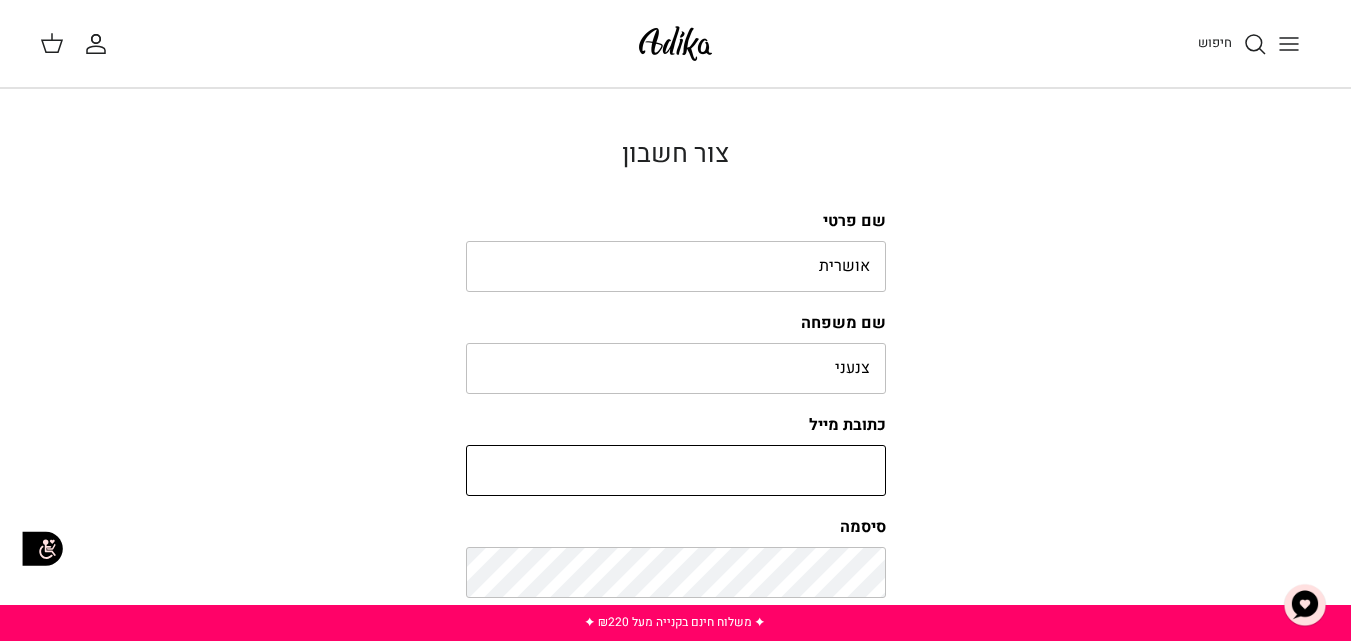 click on "כתובת מייל" at bounding box center [676, 471] 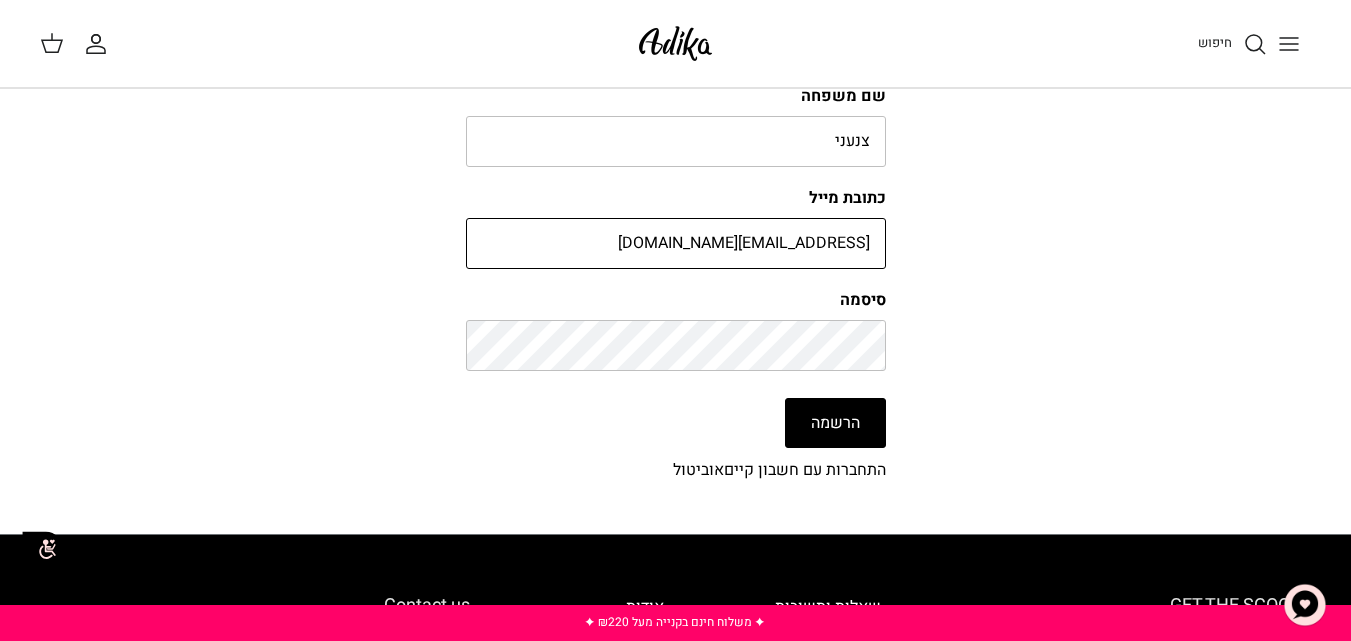 scroll, scrollTop: 280, scrollLeft: 0, axis: vertical 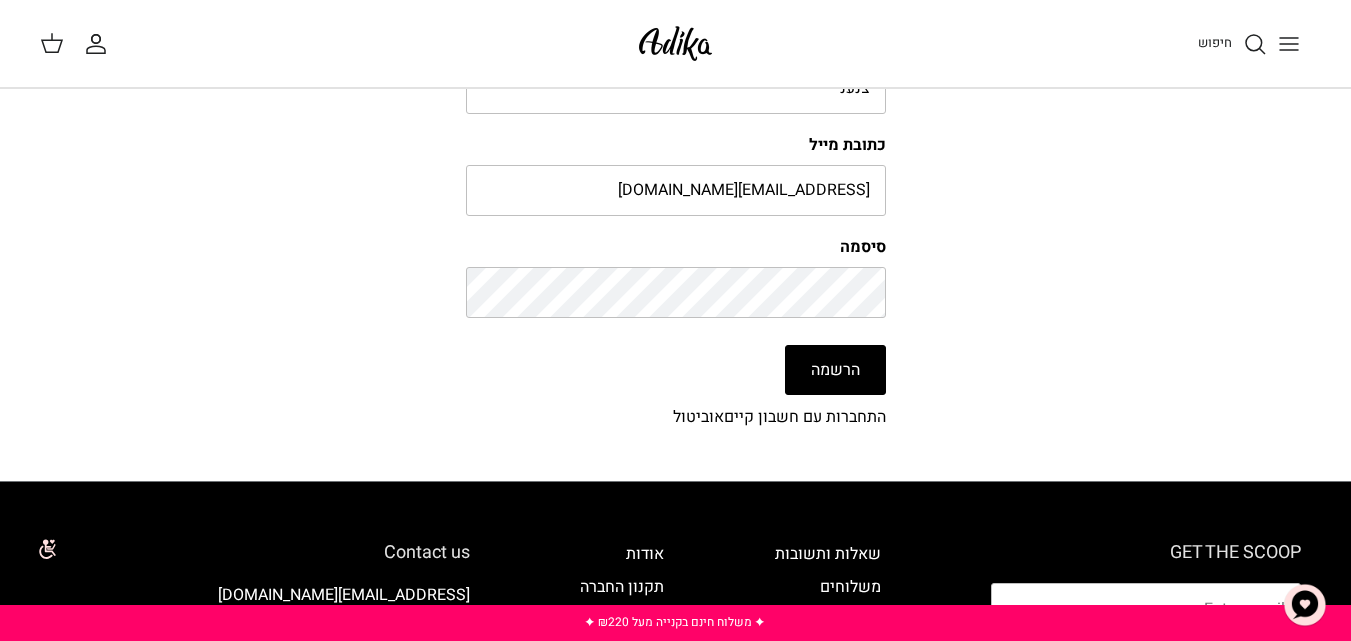 click on "הרשמה" at bounding box center (835, 370) 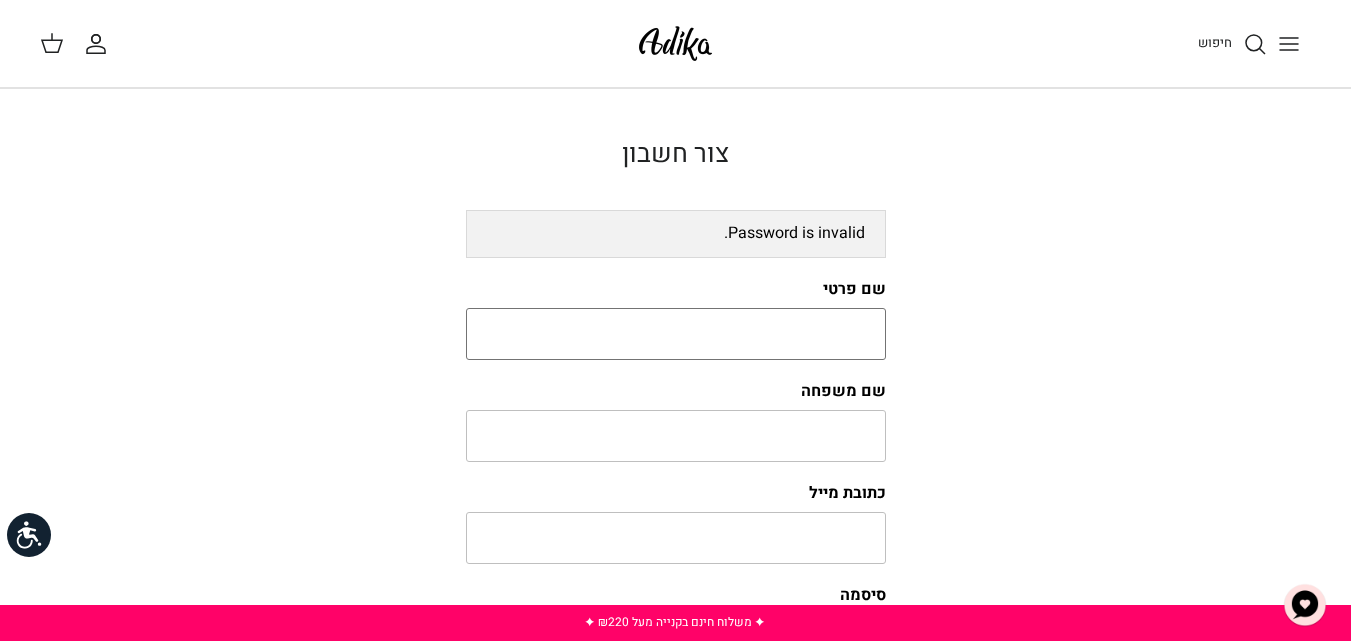 scroll, scrollTop: 0, scrollLeft: 0, axis: both 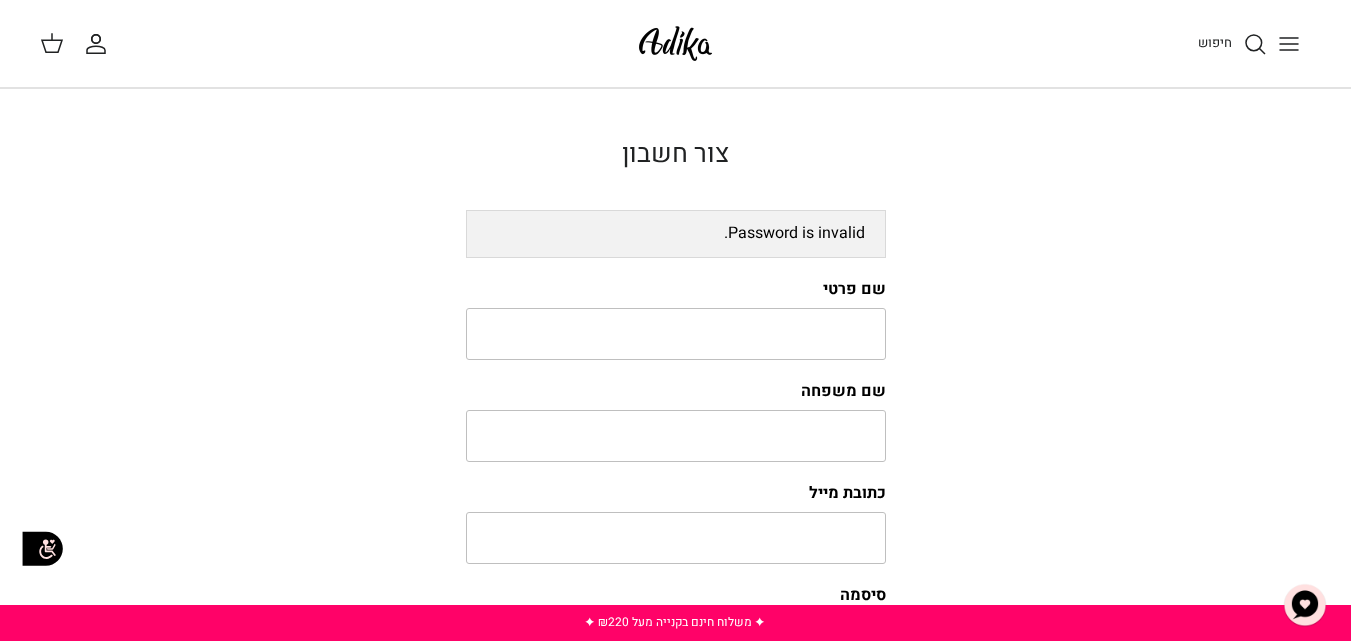 click 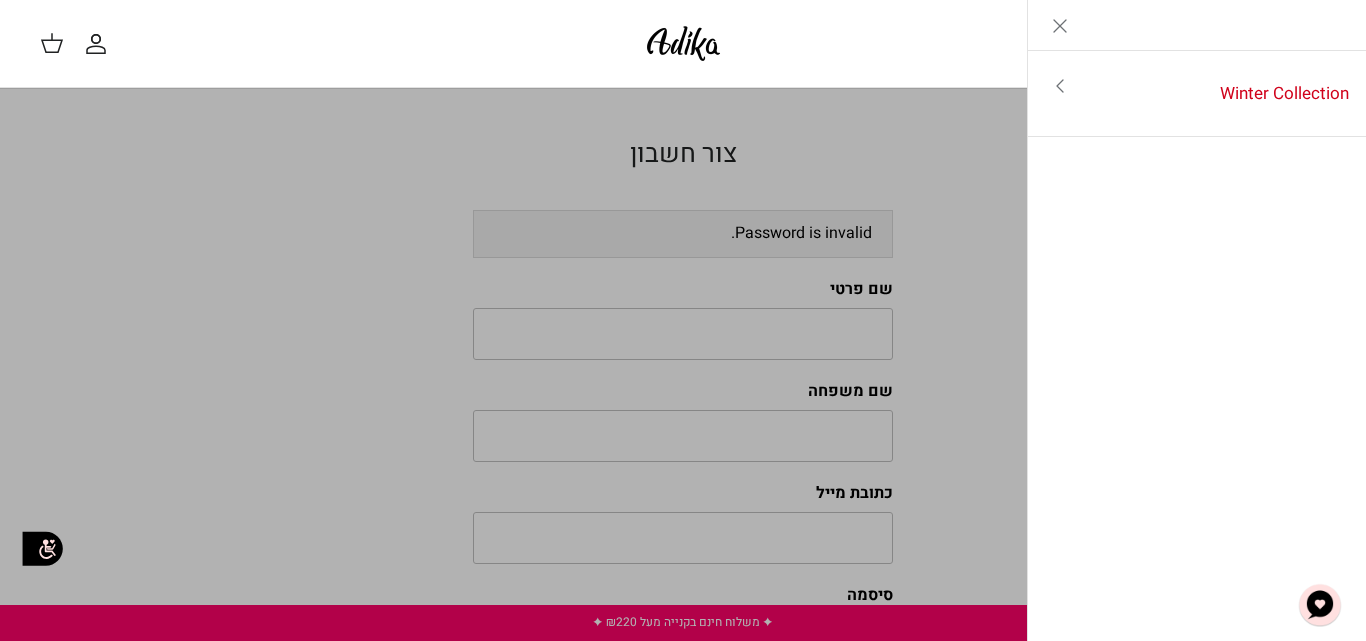 click at bounding box center [683, 320] 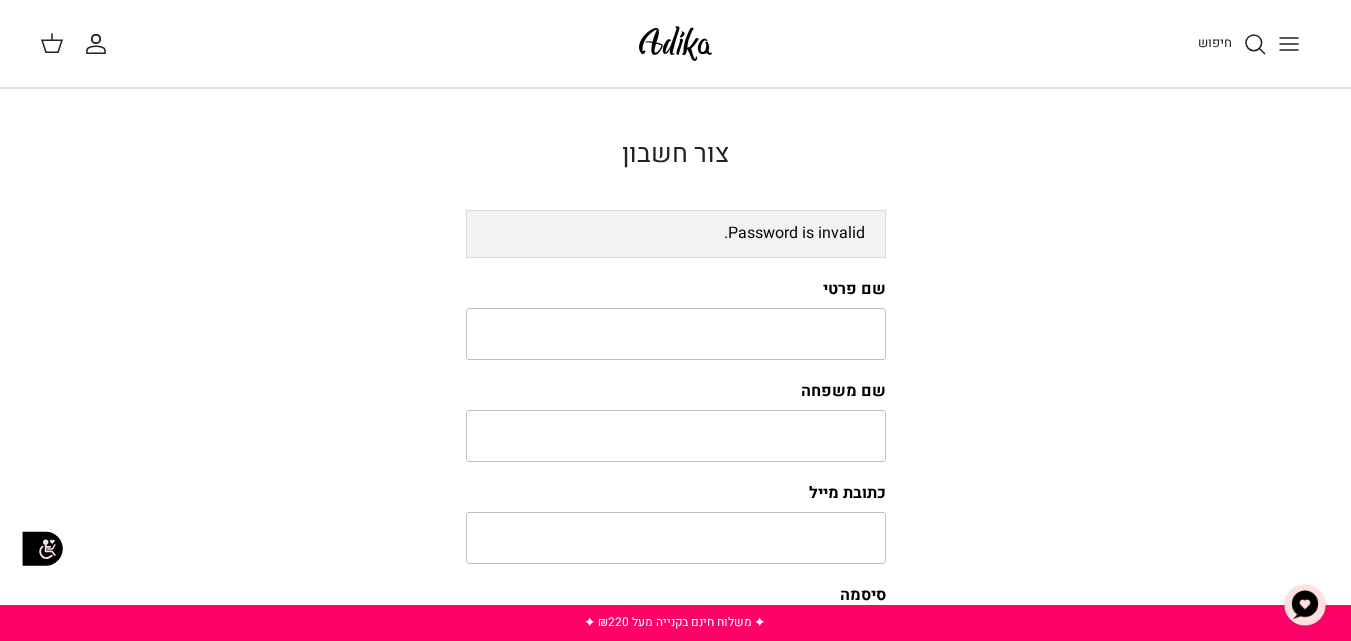 click 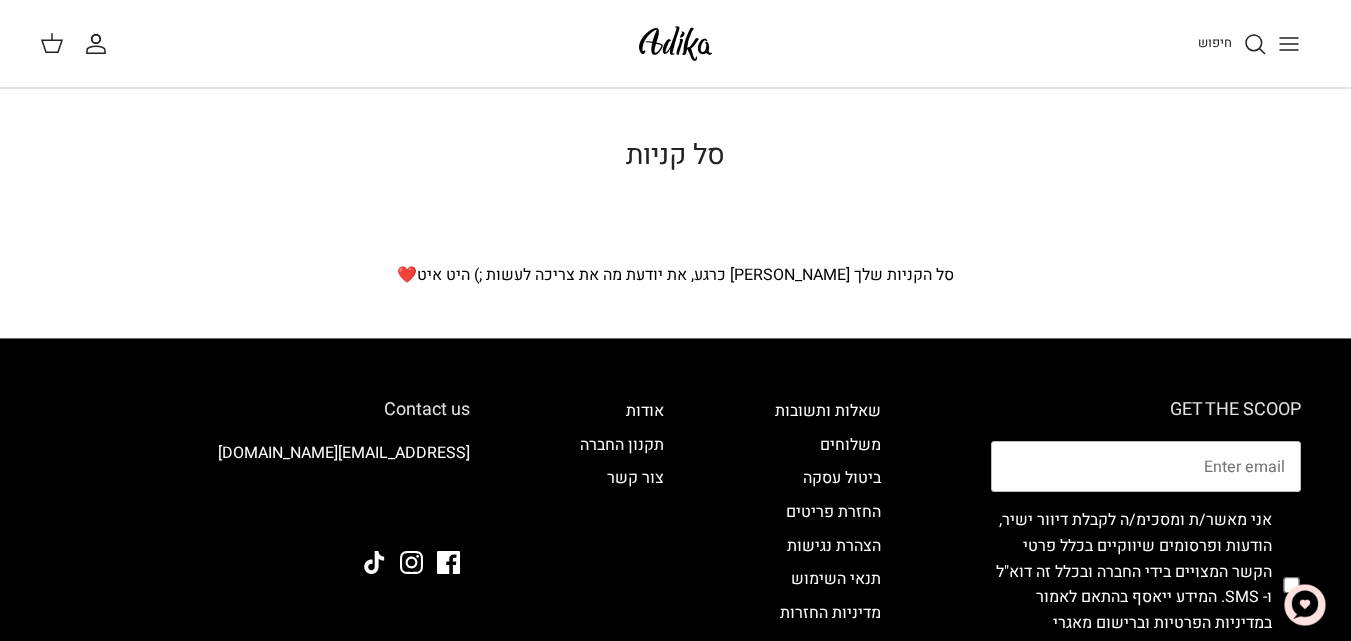 scroll, scrollTop: 0, scrollLeft: 0, axis: both 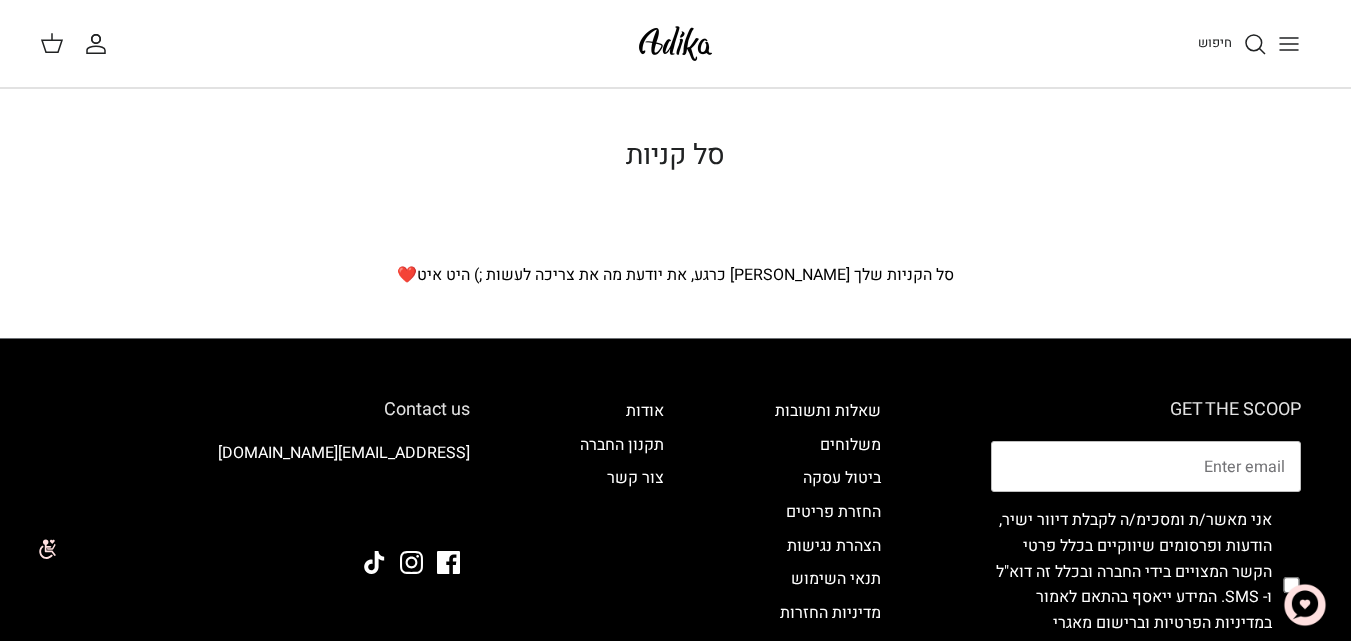 click 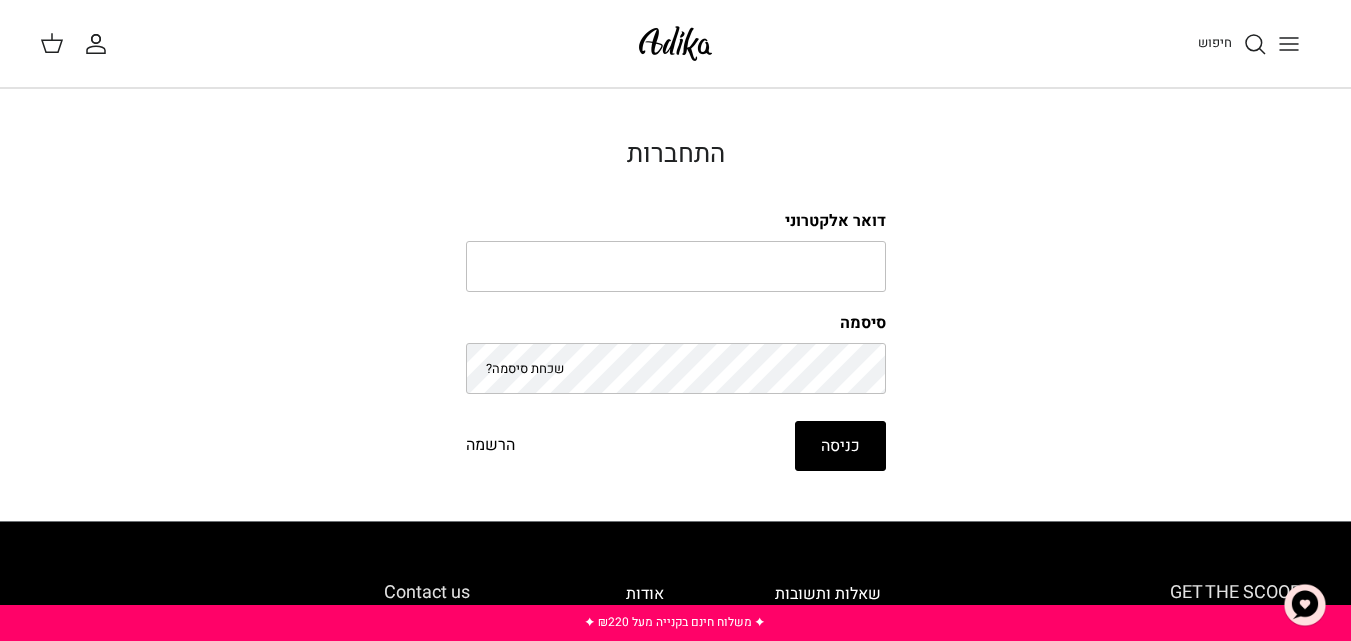 scroll, scrollTop: 0, scrollLeft: 0, axis: both 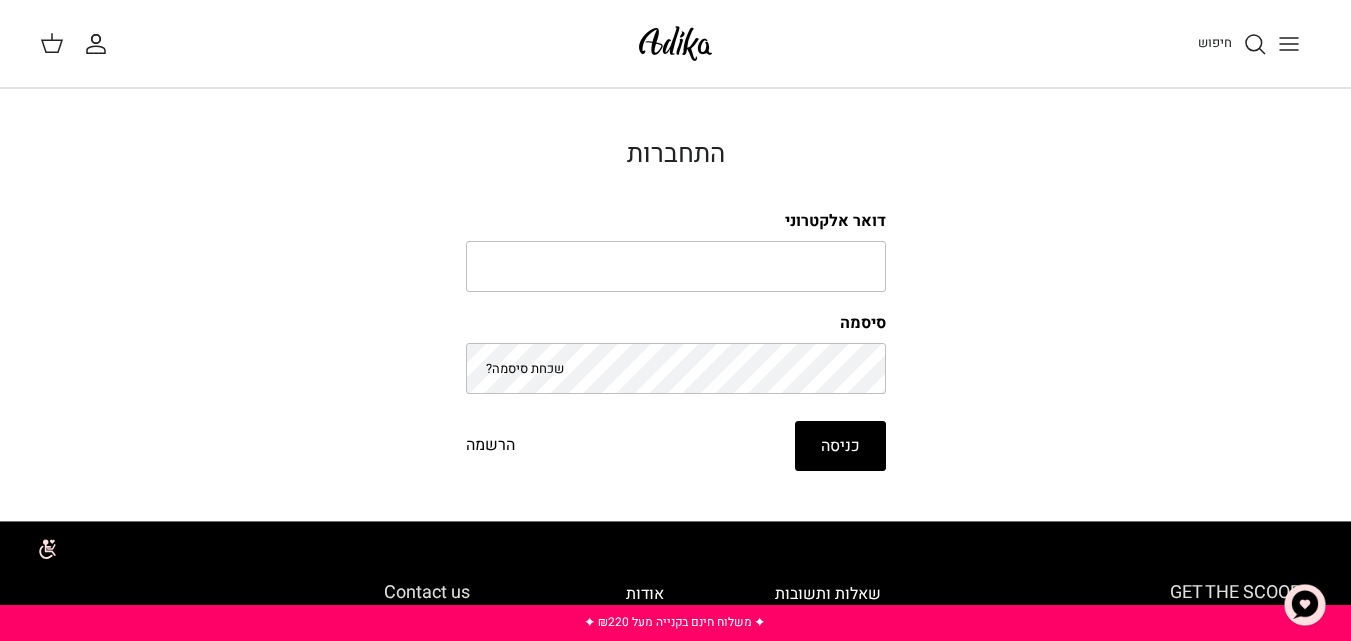 click on "שכחת סיסמה?" at bounding box center [525, 368] 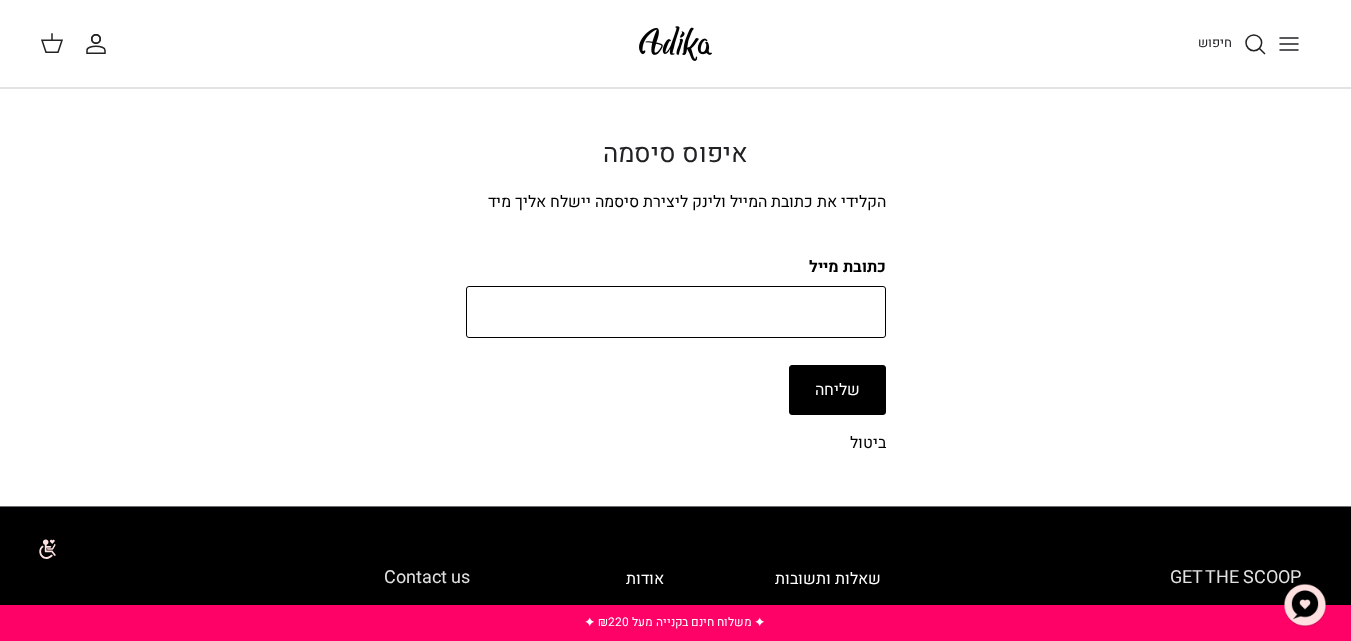 click on "כתובת מייל" at bounding box center (676, 312) 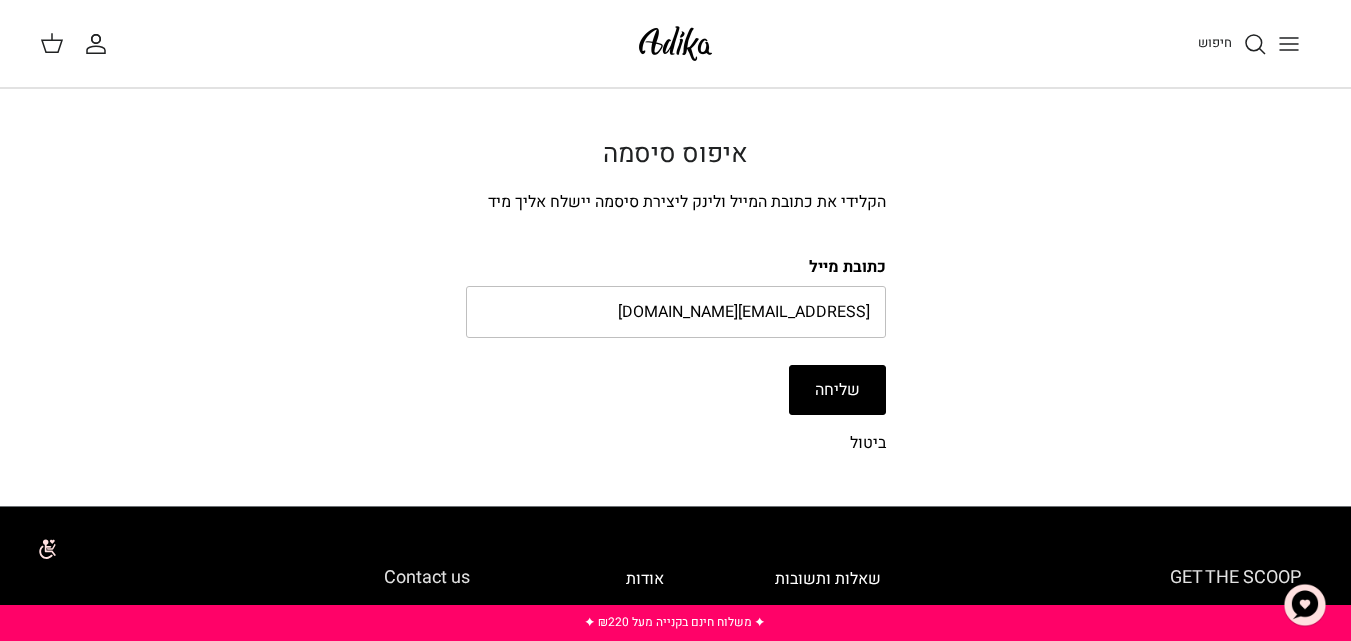 click on "שליחה" at bounding box center [837, 390] 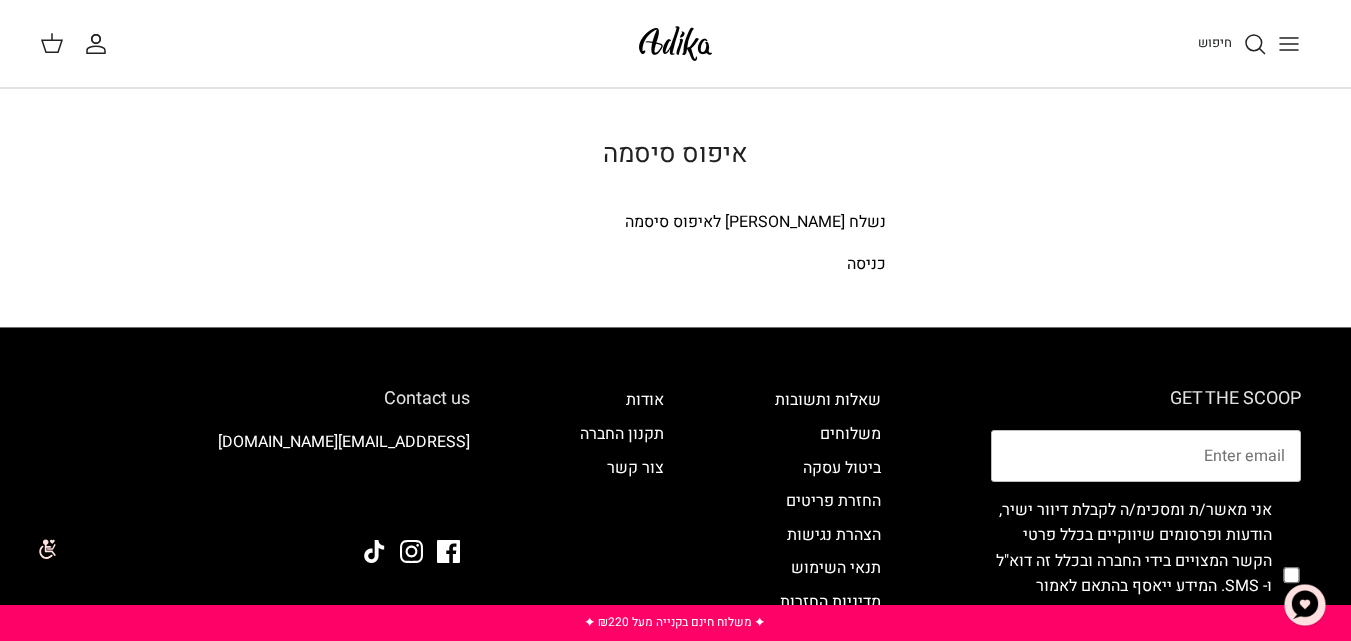 scroll, scrollTop: 0, scrollLeft: 0, axis: both 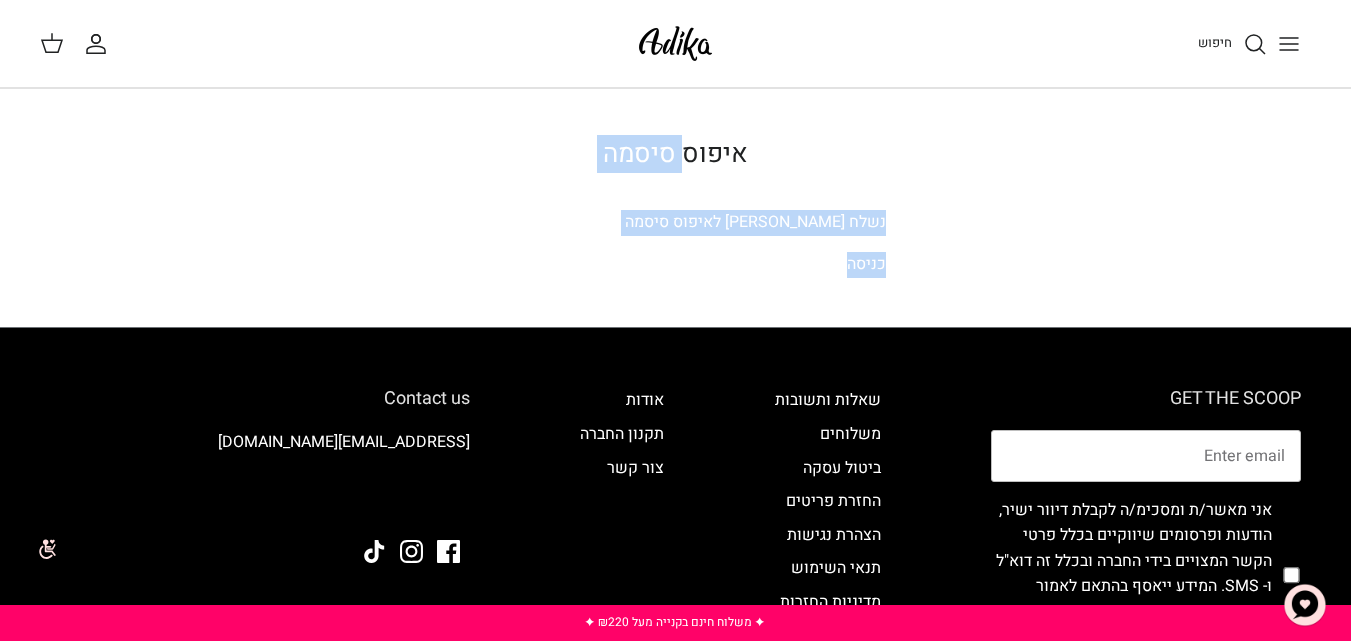 drag, startPoint x: 682, startPoint y: 154, endPoint x: 845, endPoint y: 255, distance: 191.75505 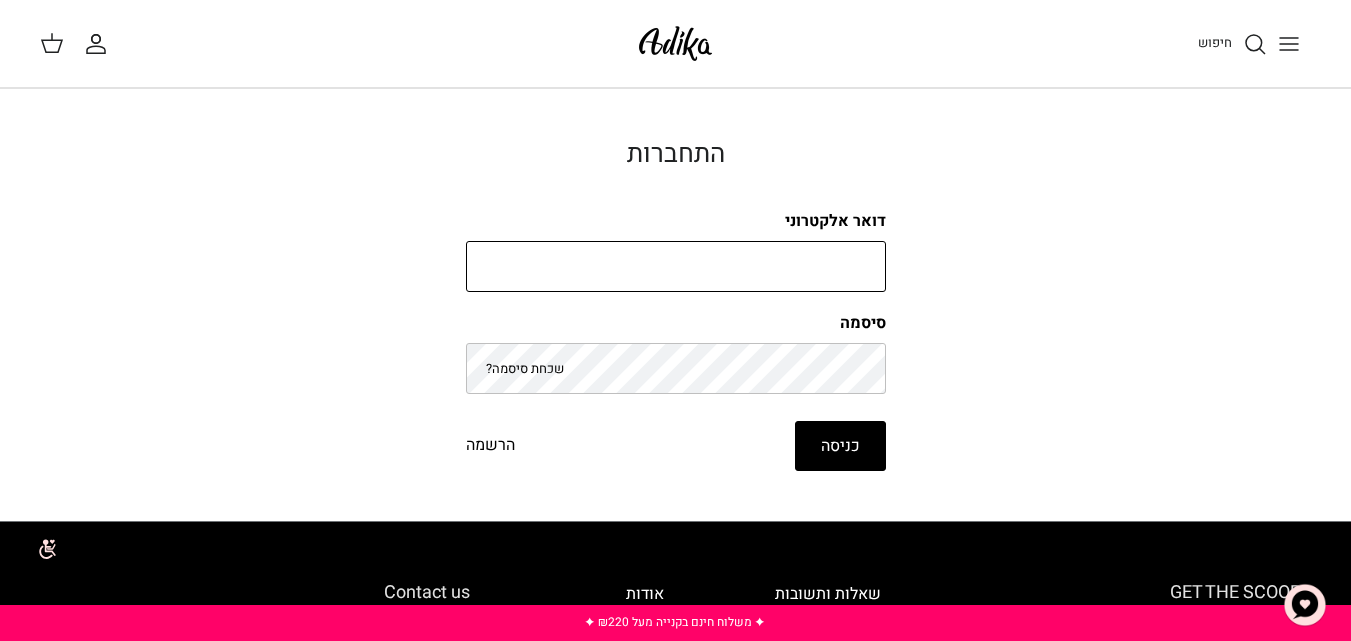 click on "דואר אלקטרוני" at bounding box center [676, 267] 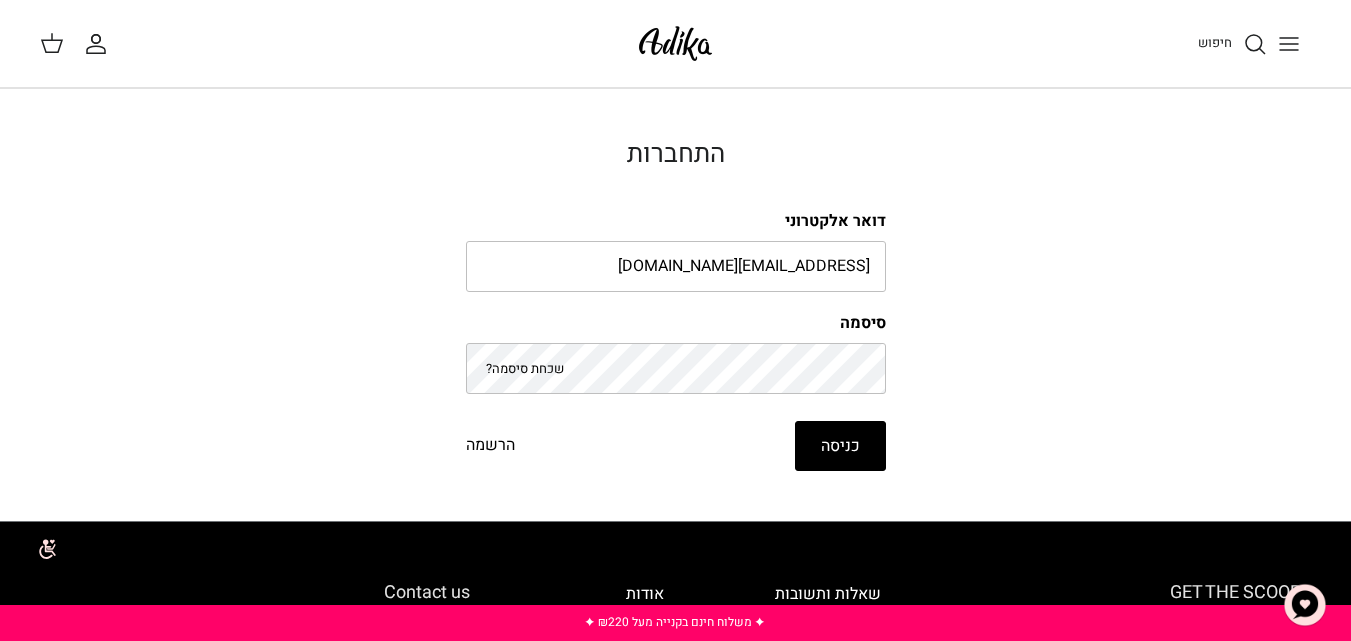 click on "כניסה" at bounding box center [840, 446] 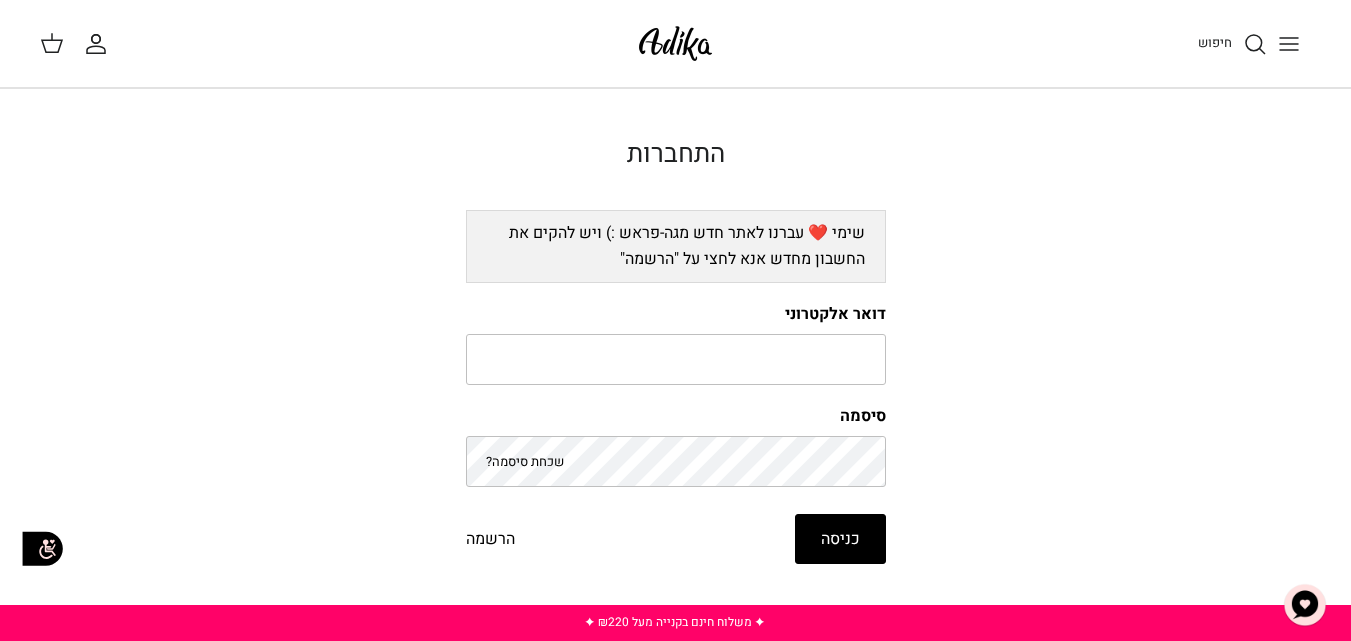 scroll, scrollTop: 0, scrollLeft: 0, axis: both 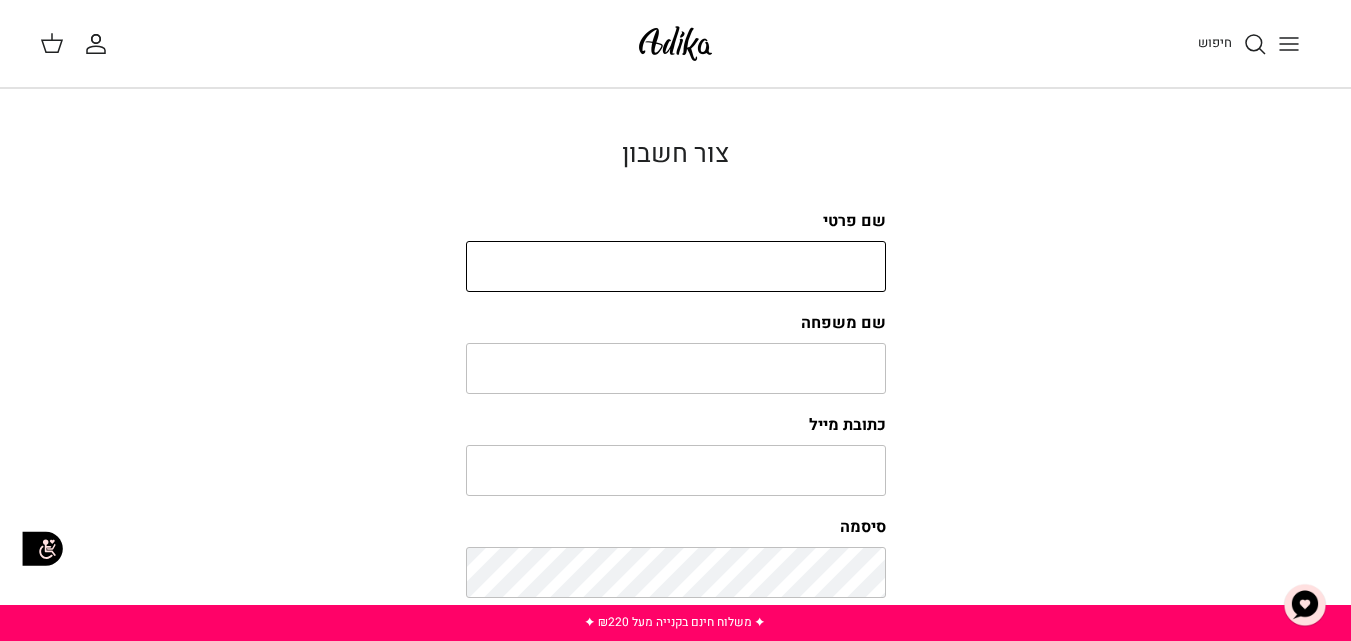 click on "שם פרטי" at bounding box center [676, 267] 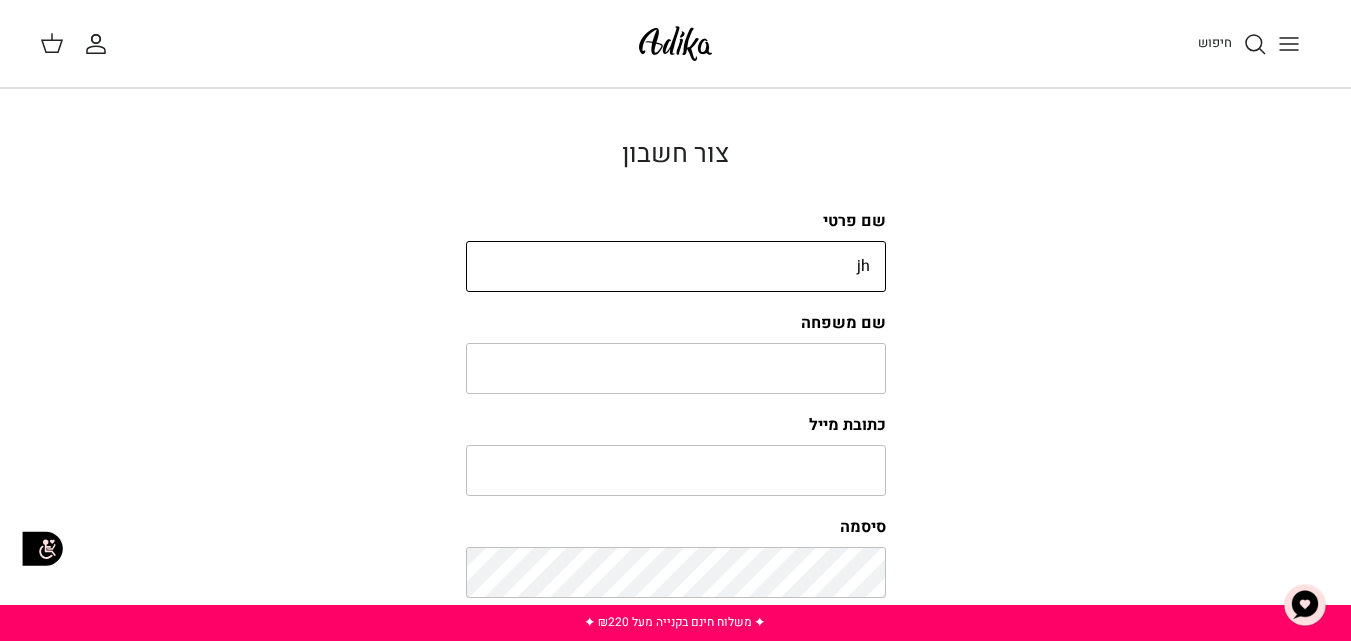 type on "j" 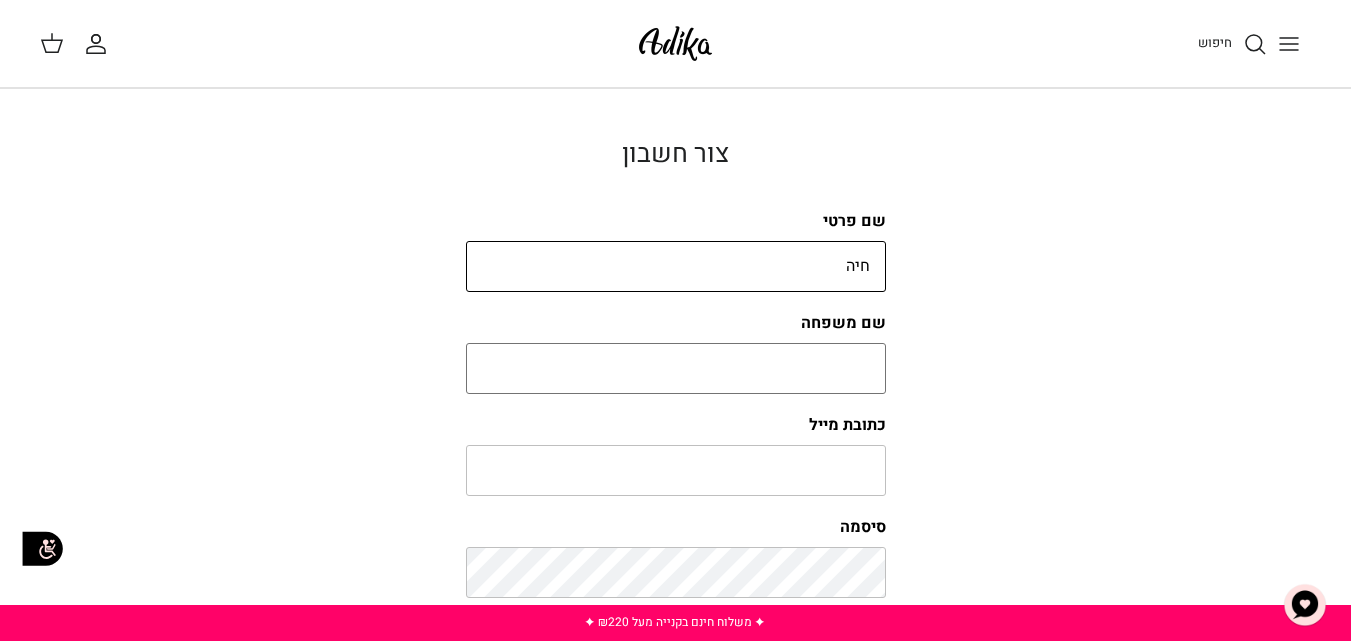 type on "חיה" 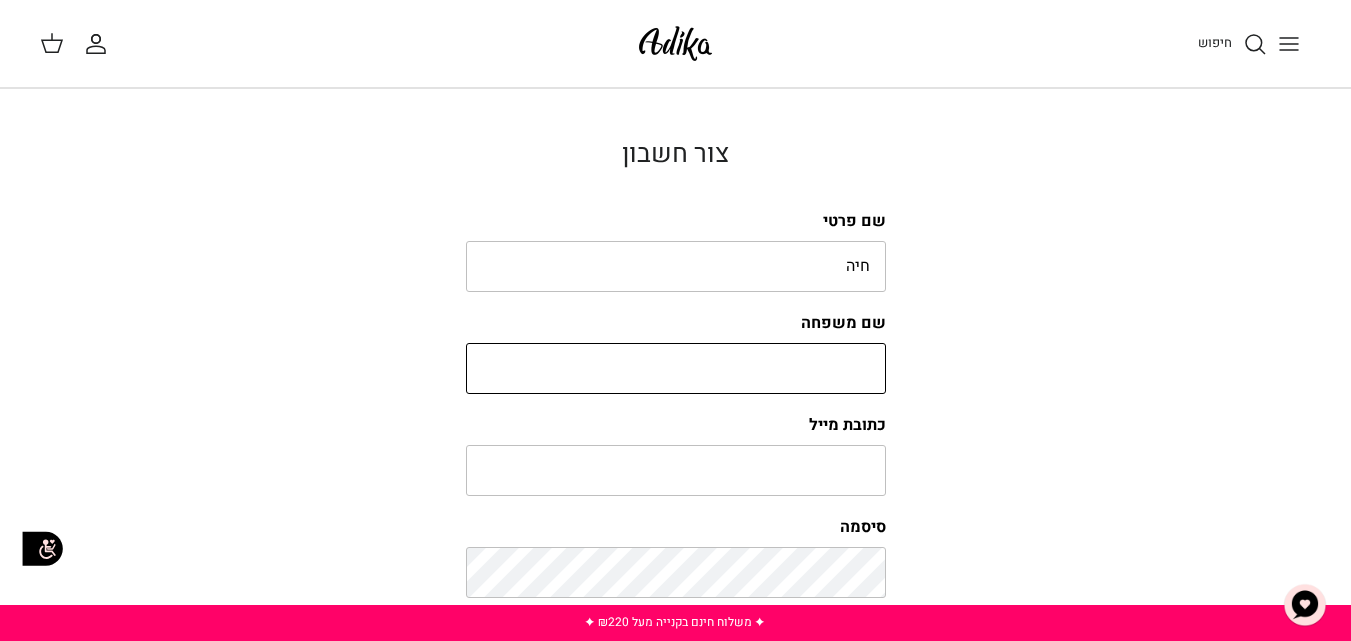 click on "שם משפחה" at bounding box center (676, 369) 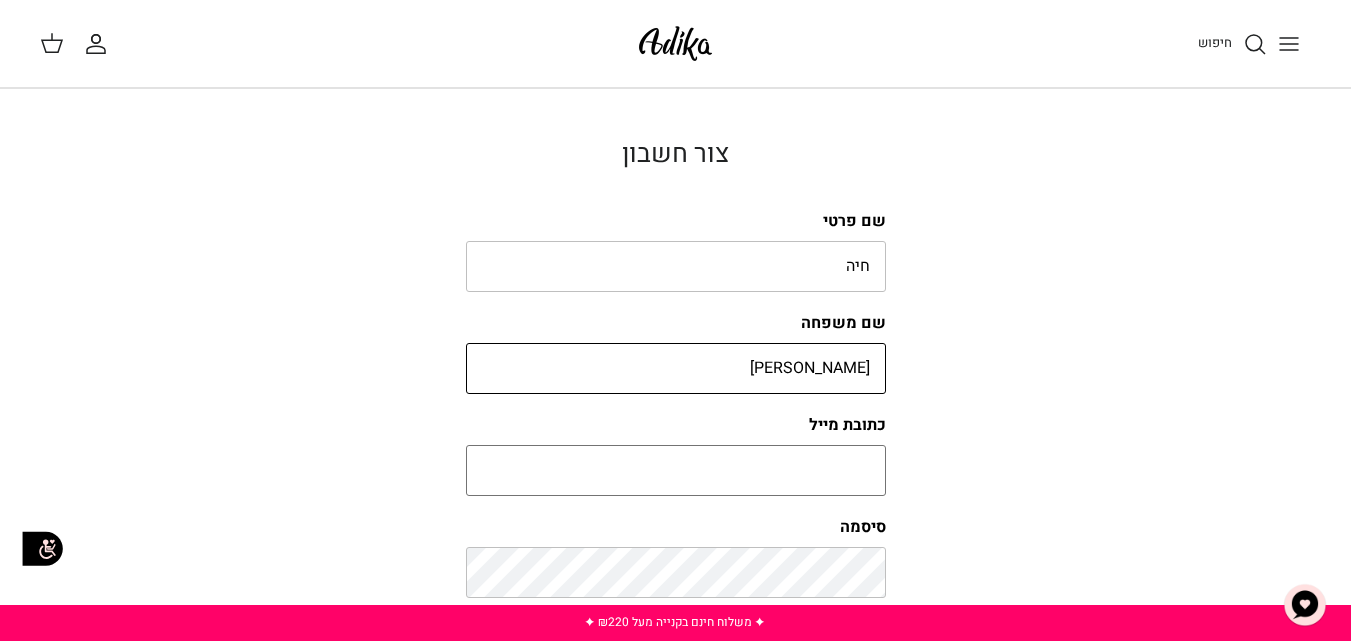 type on "לוי" 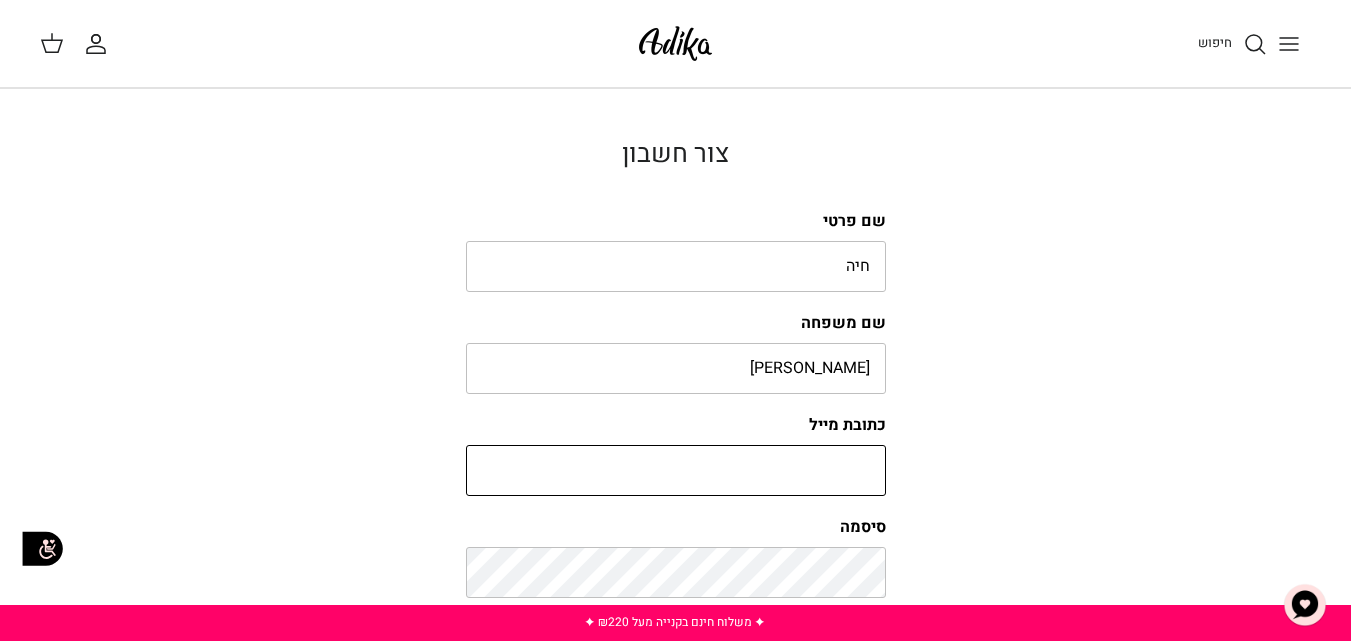 click on "כתובת מייל" at bounding box center (676, 471) 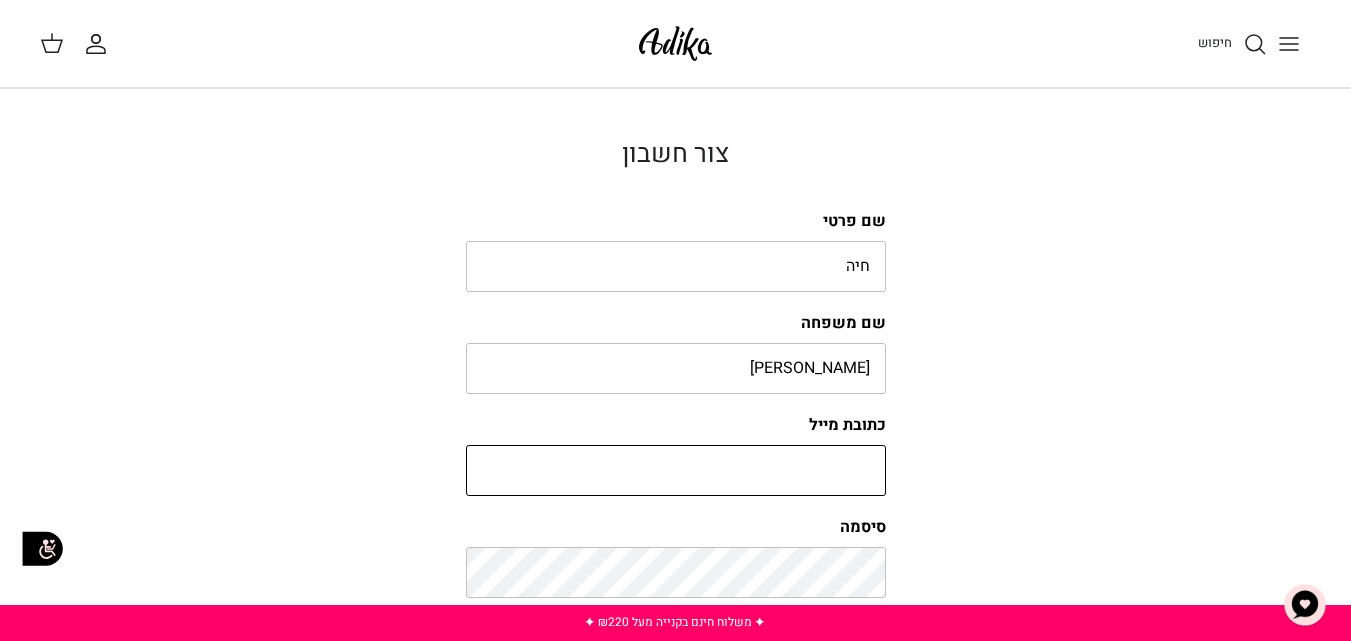 type on "oshrit845@gmail.com" 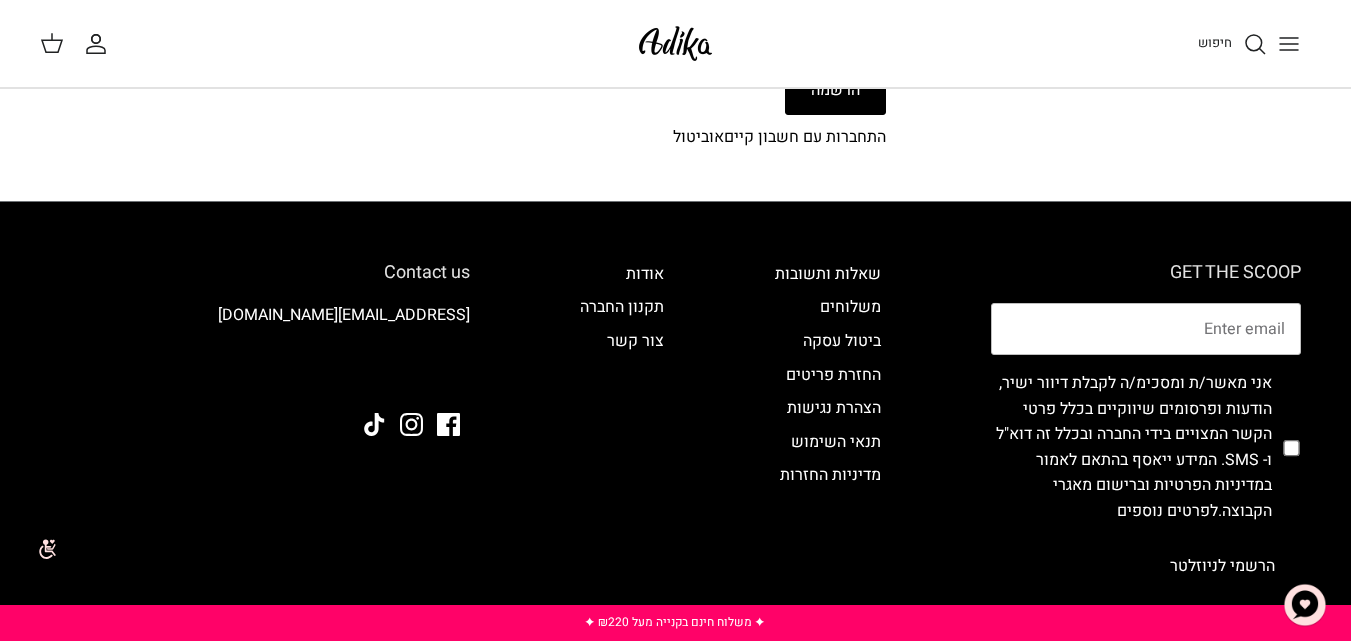 scroll, scrollTop: 730, scrollLeft: 0, axis: vertical 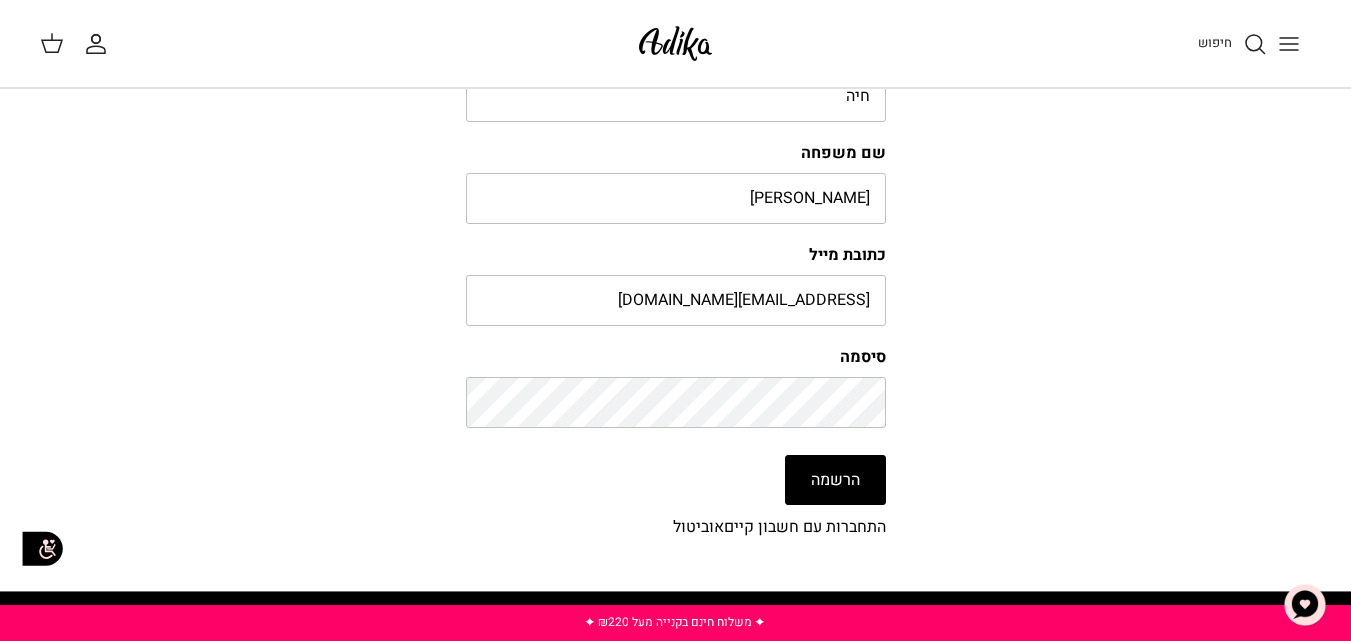 click on "הרשמה" at bounding box center (835, 480) 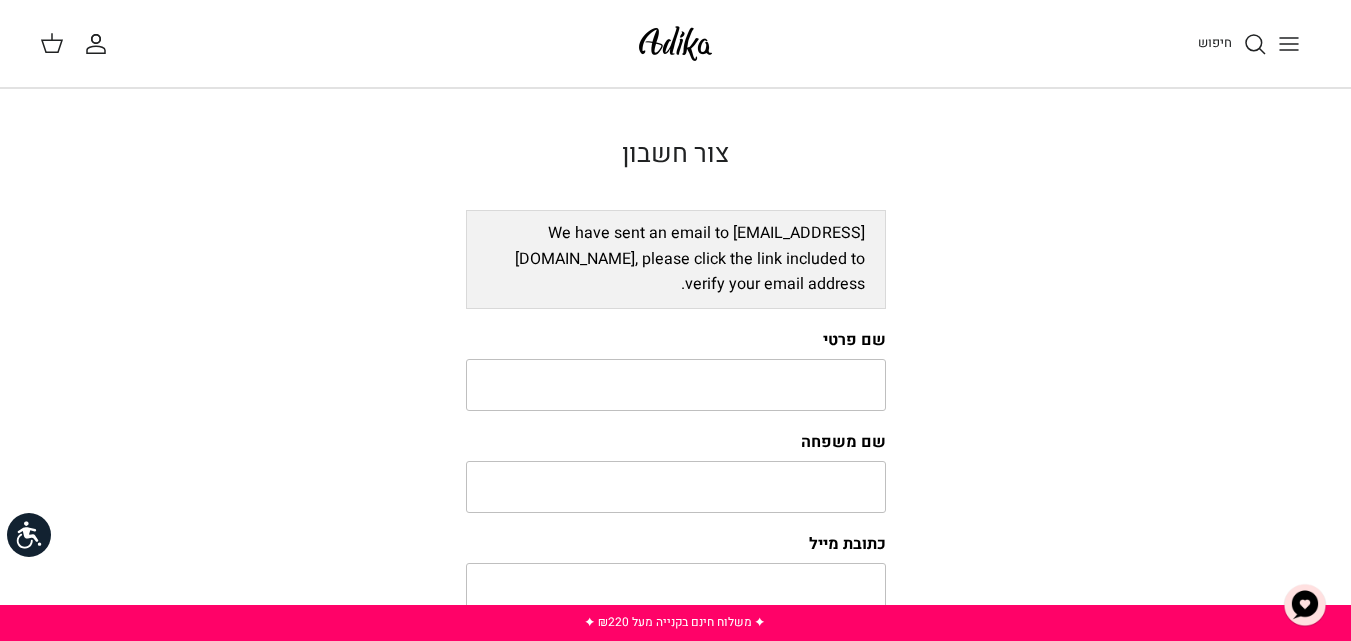 scroll, scrollTop: 0, scrollLeft: 0, axis: both 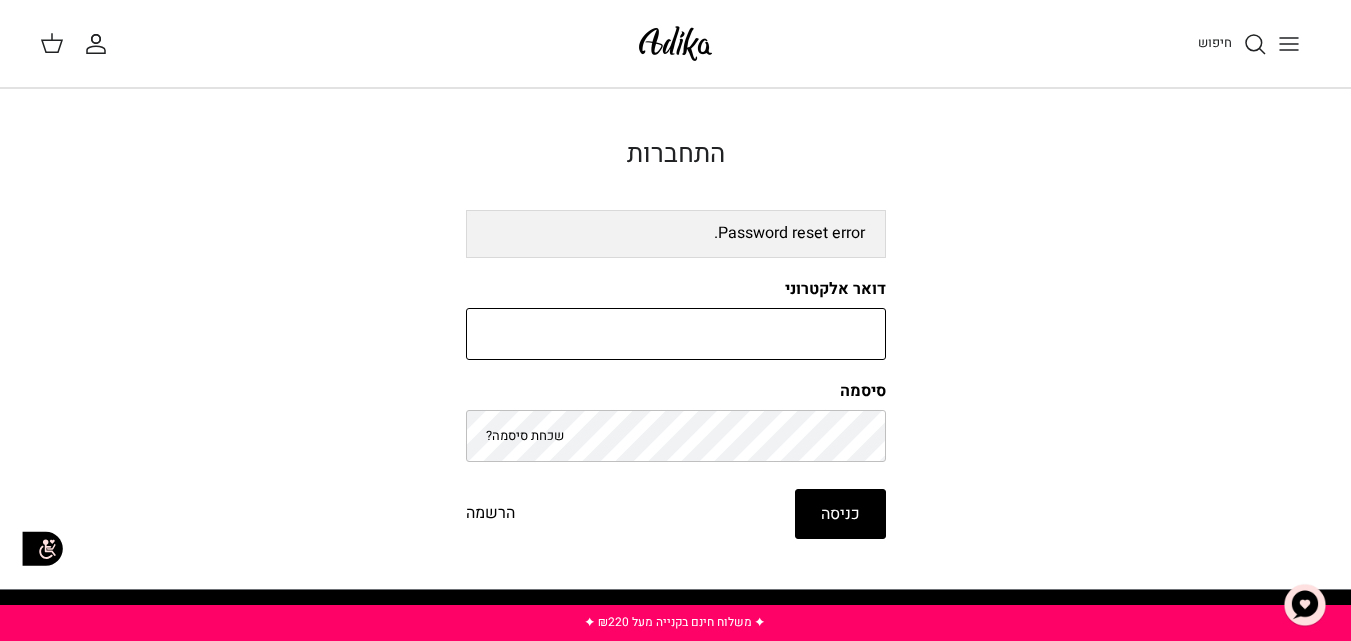 click on "דואר אלקטרוני" at bounding box center [676, 334] 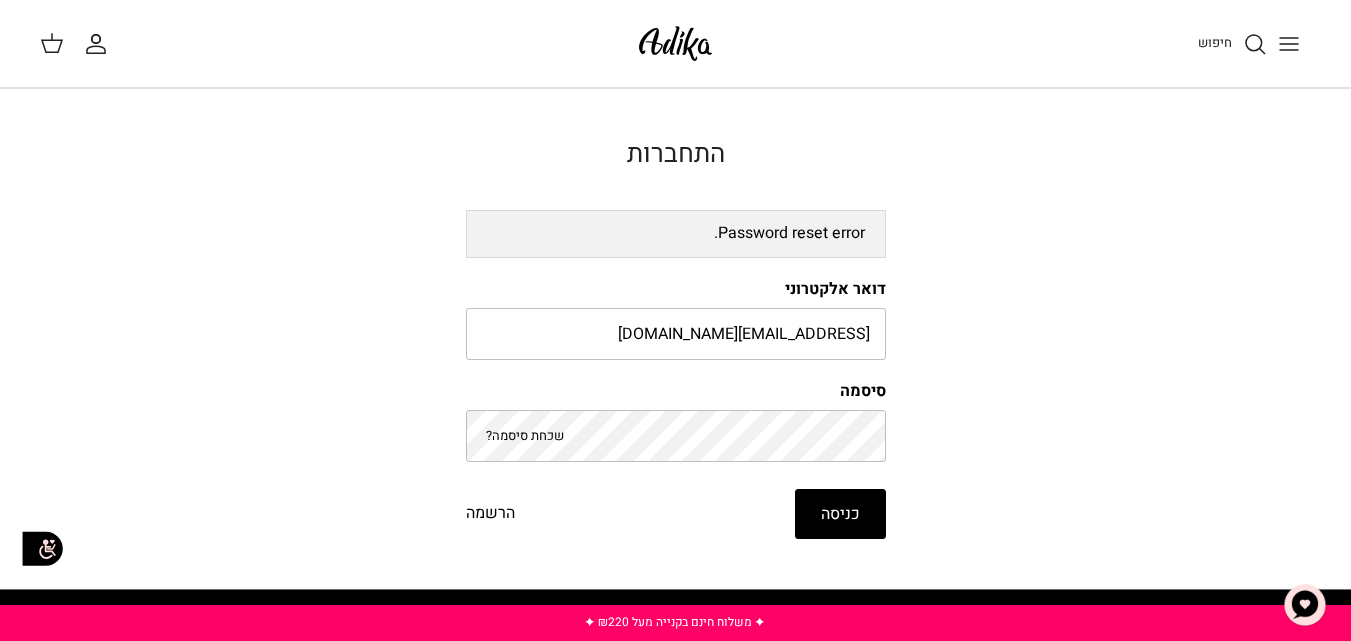 click on "כניסה" at bounding box center (840, 514) 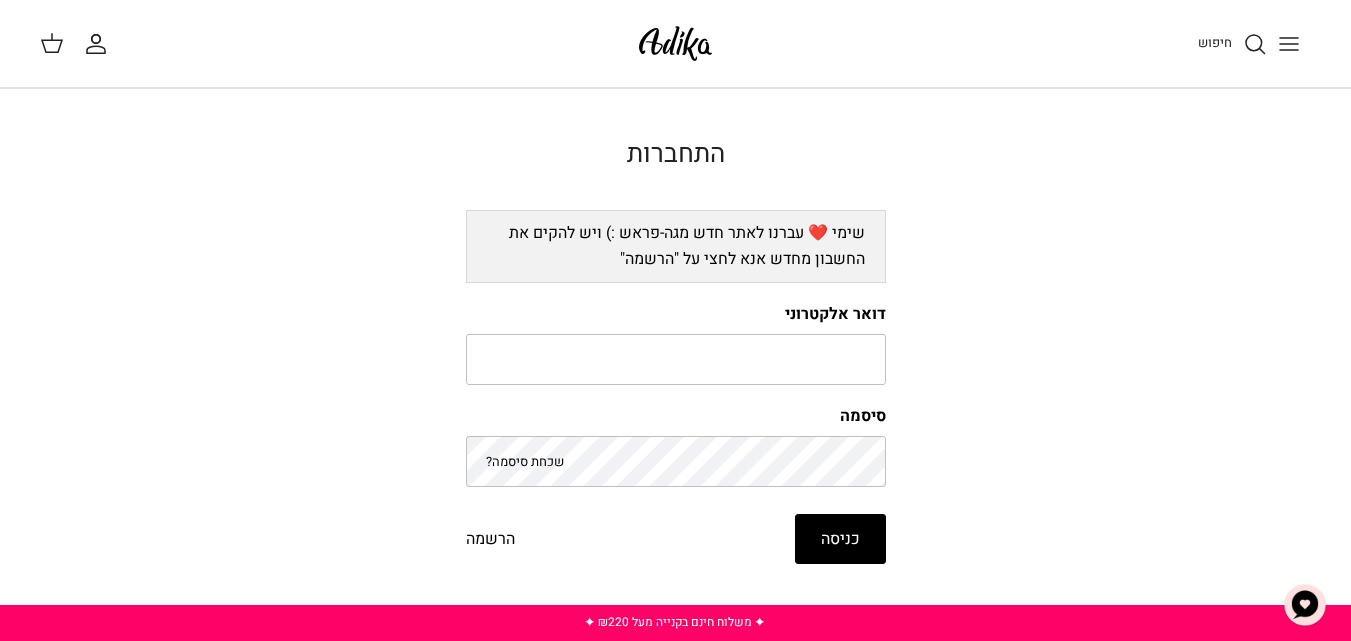 scroll, scrollTop: 0, scrollLeft: 0, axis: both 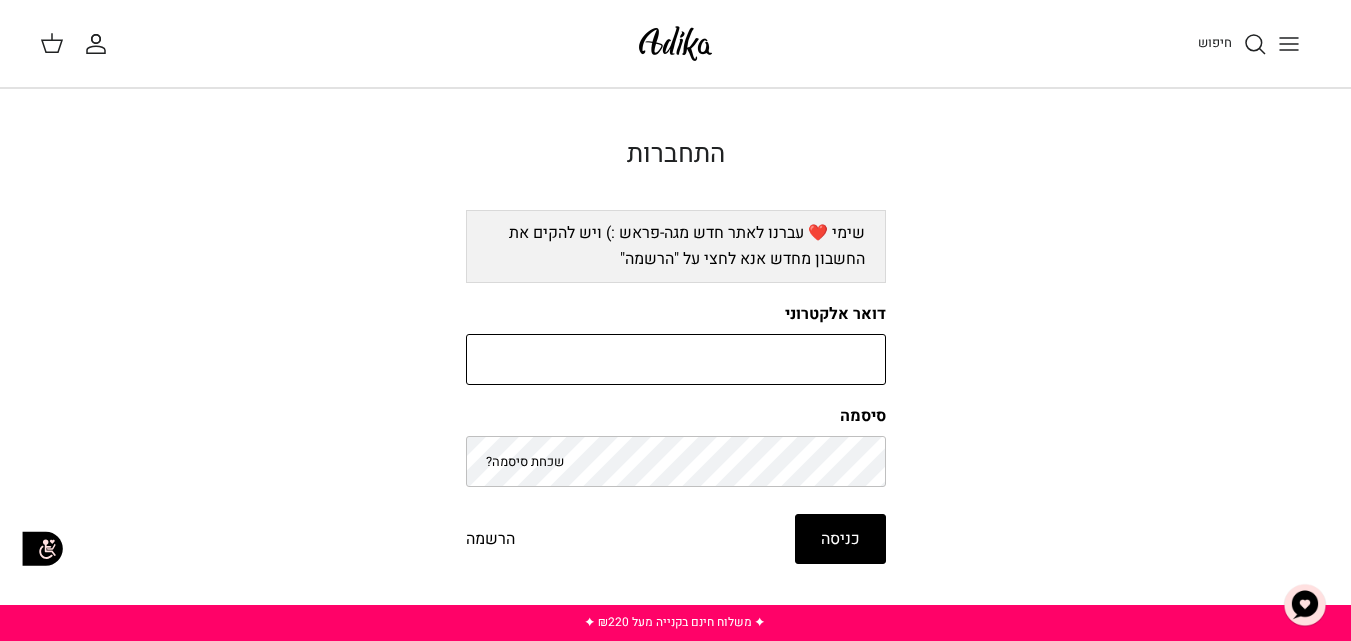 click on "דואר אלקטרוני" at bounding box center (676, 360) 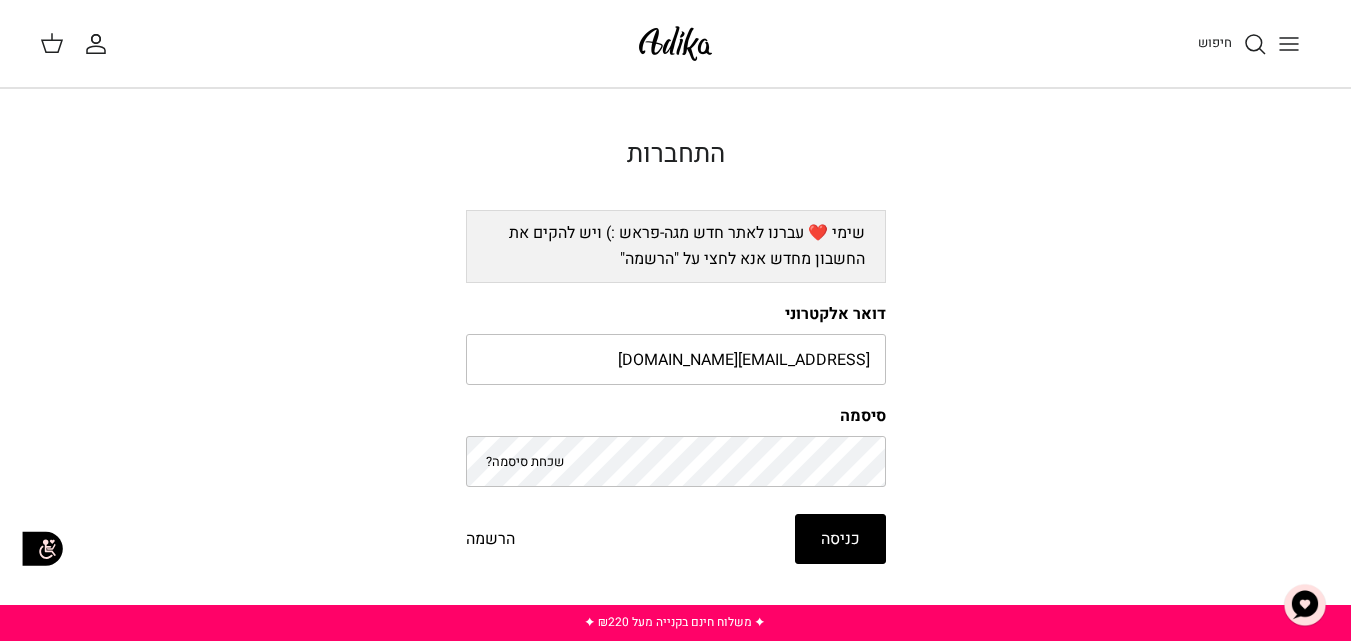 click on "כניסה" at bounding box center [840, 539] 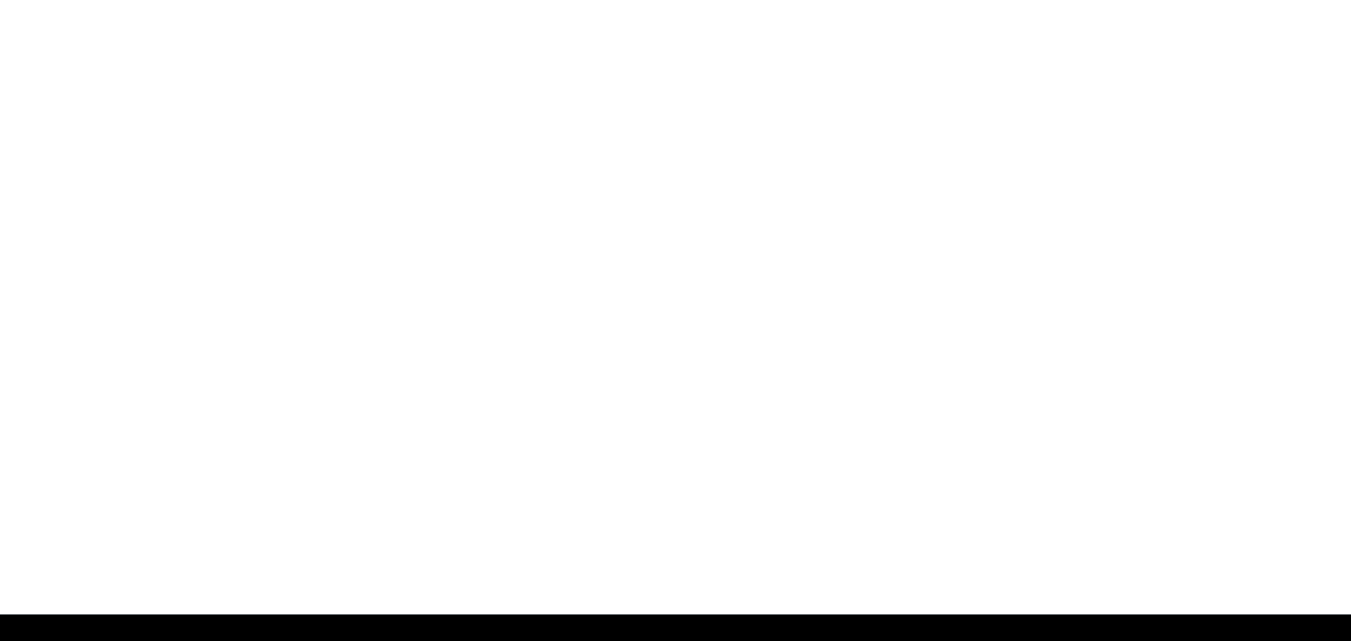 scroll, scrollTop: 0, scrollLeft: 0, axis: both 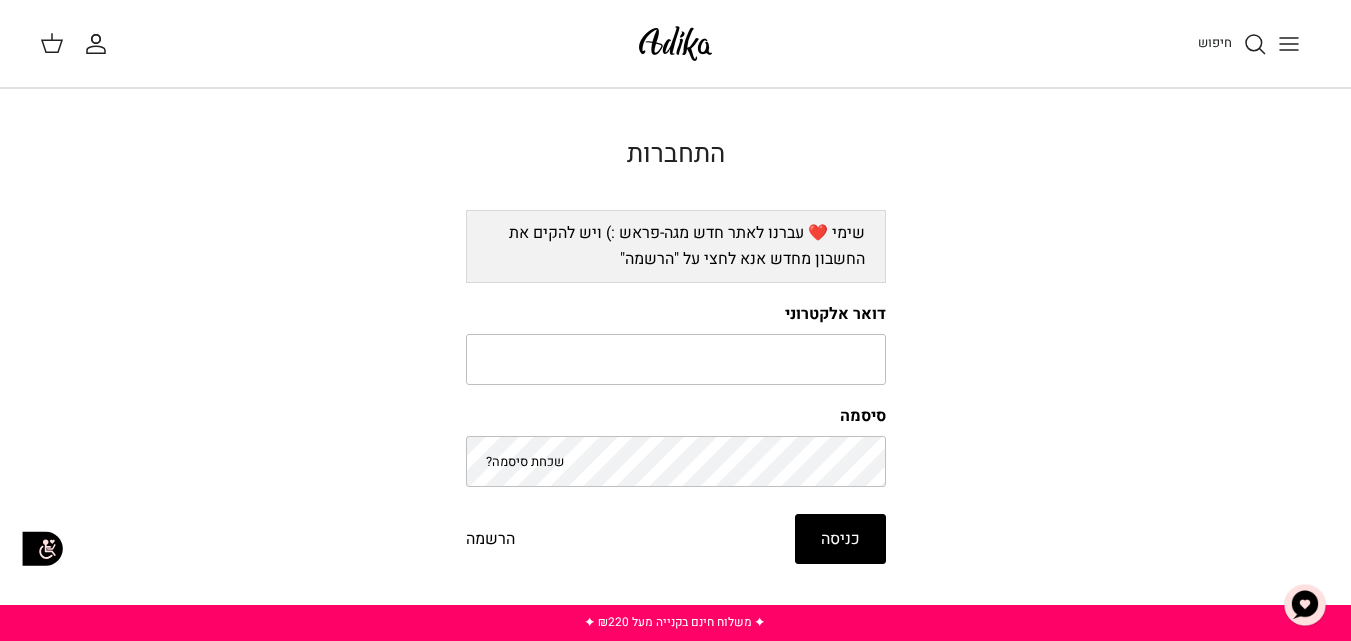 click 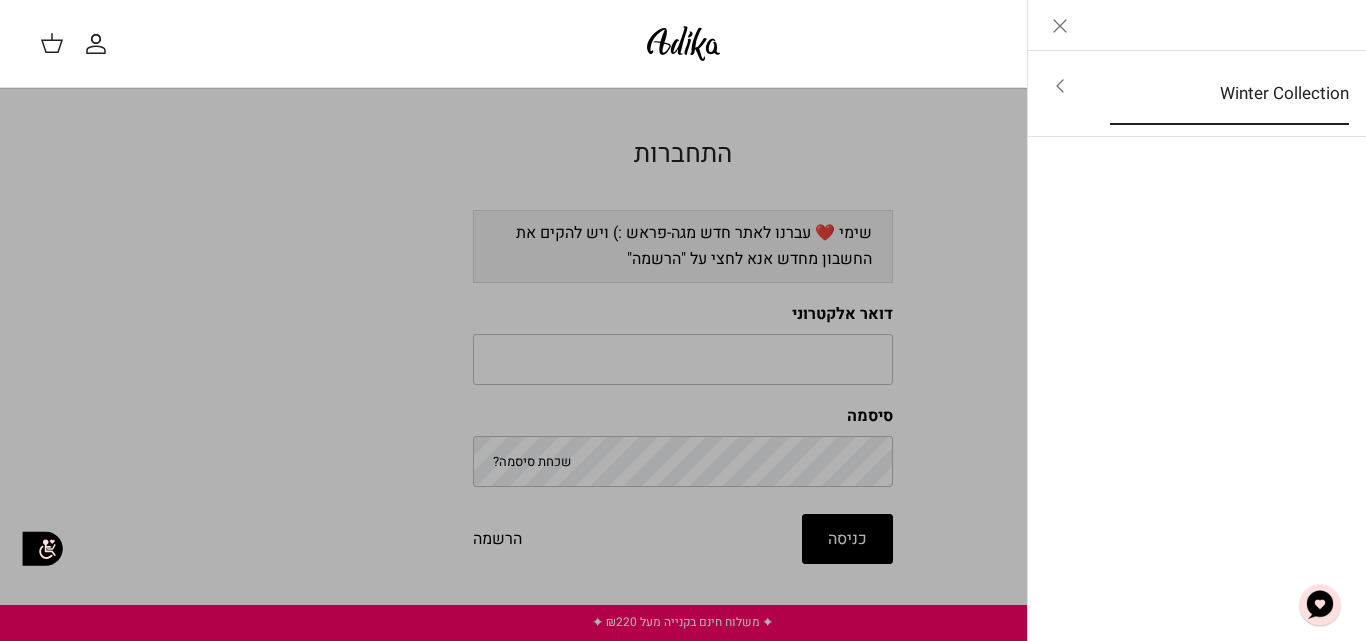 click on "Winter Collection" at bounding box center (1229, 94) 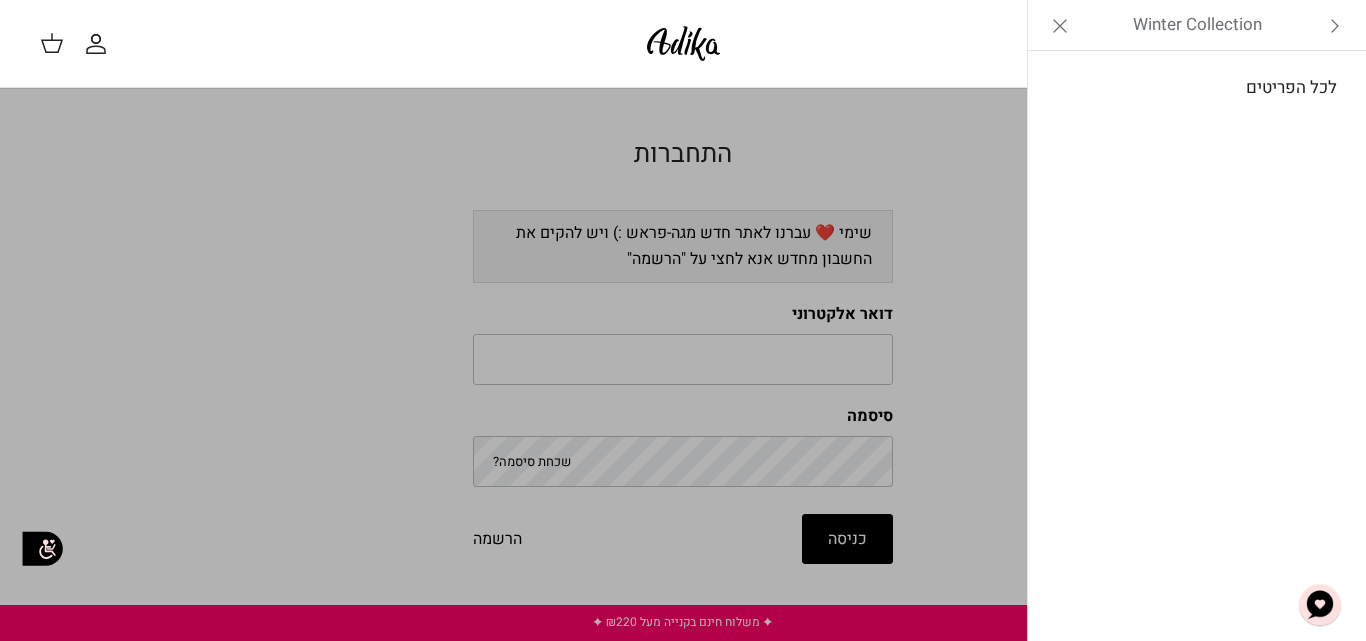 click on "לכל הפריטים" at bounding box center (1197, 88) 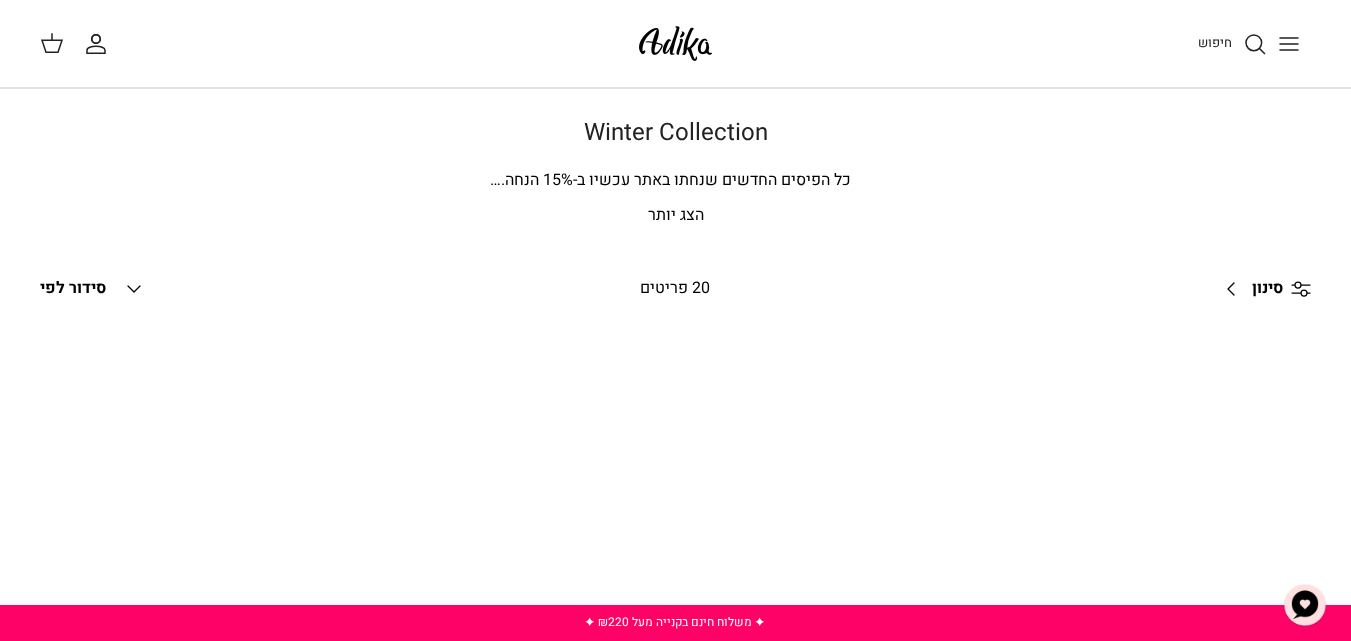 scroll, scrollTop: 0, scrollLeft: 0, axis: both 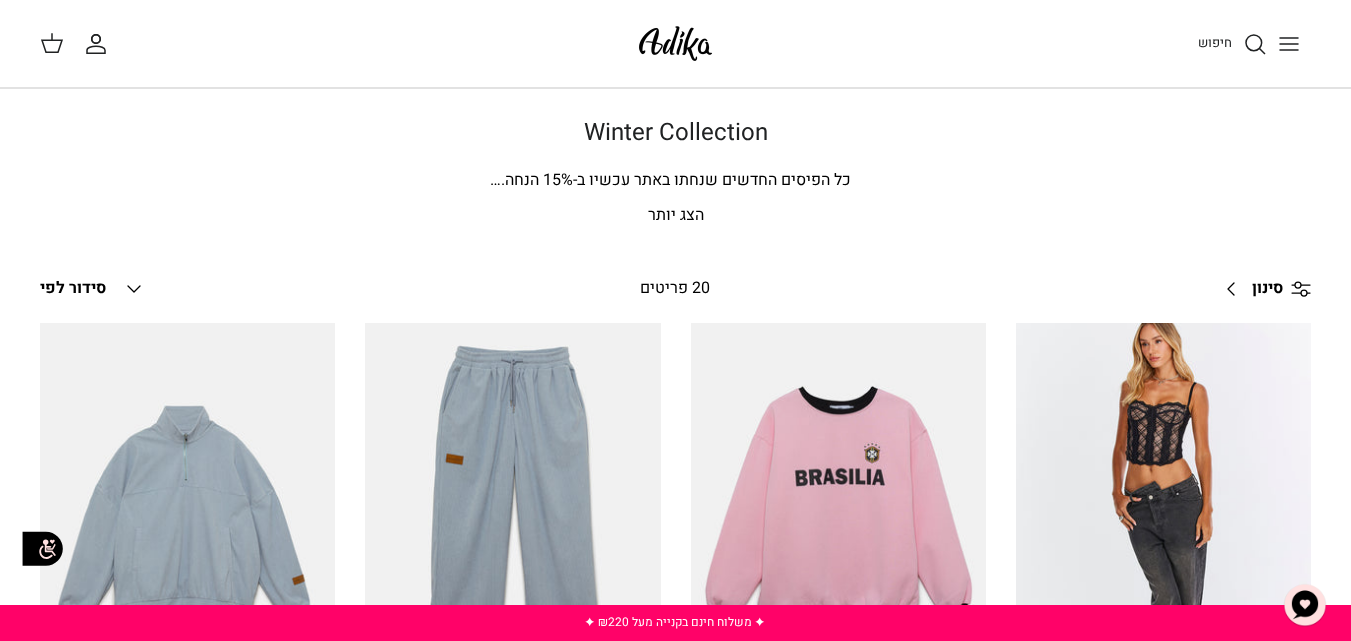click 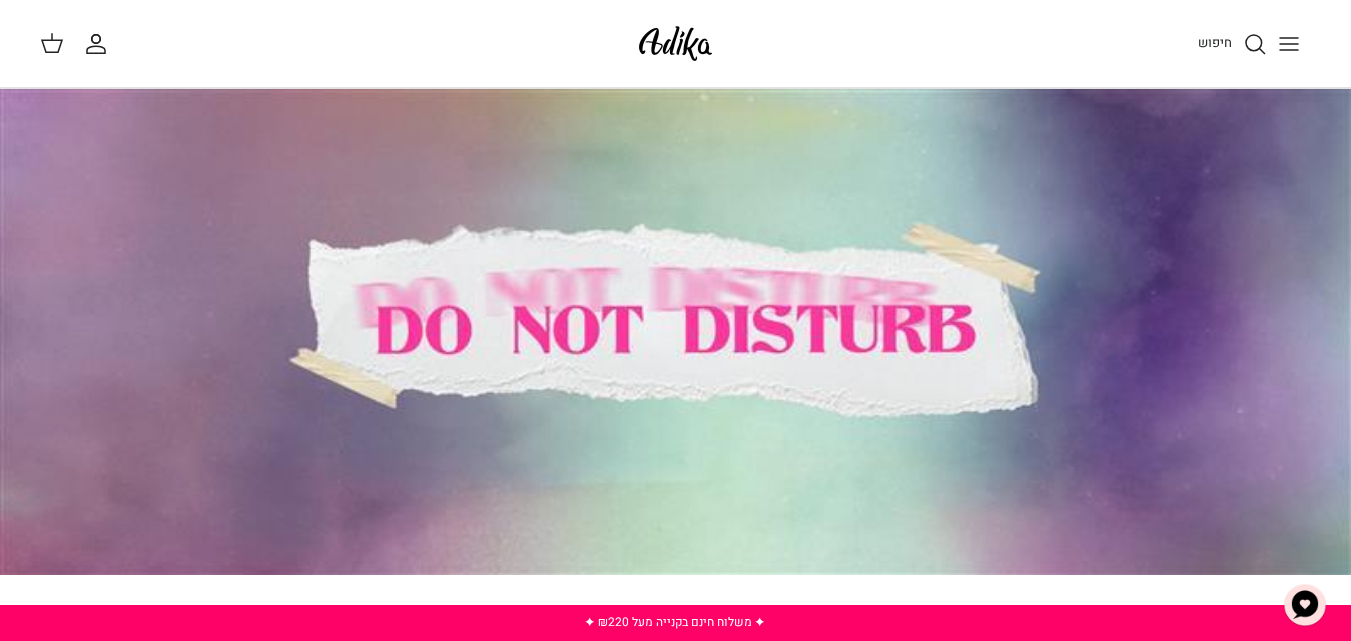 scroll, scrollTop: 0, scrollLeft: 0, axis: both 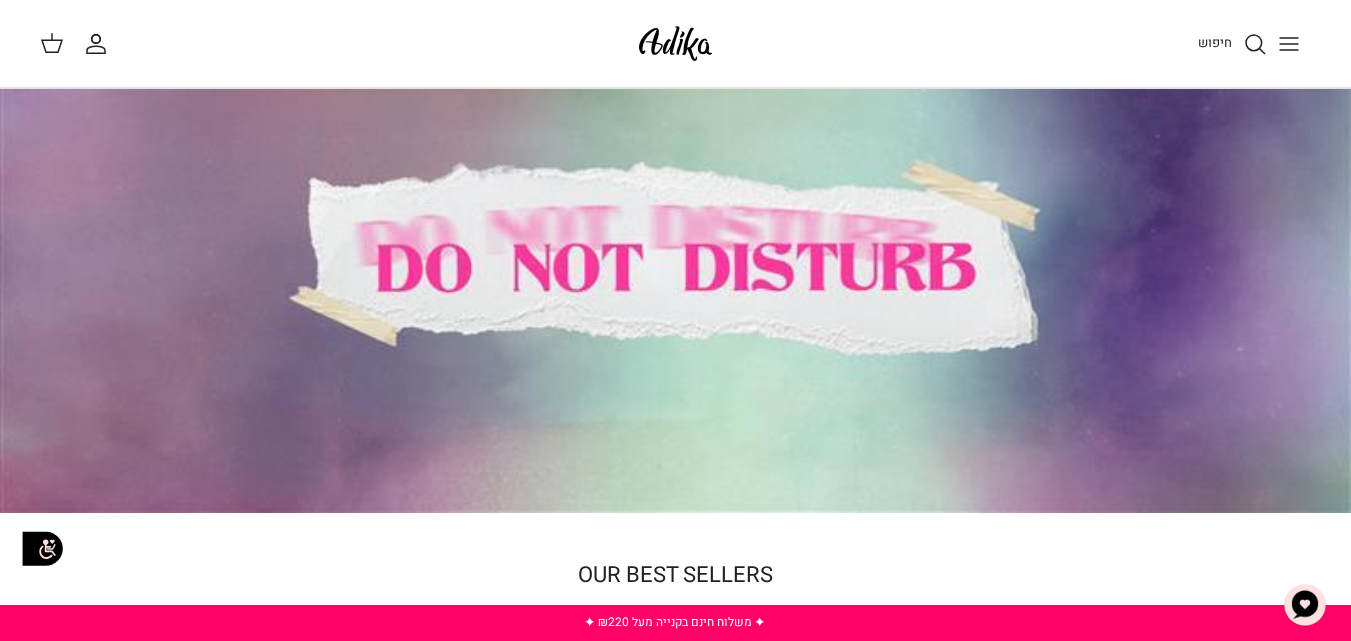 click 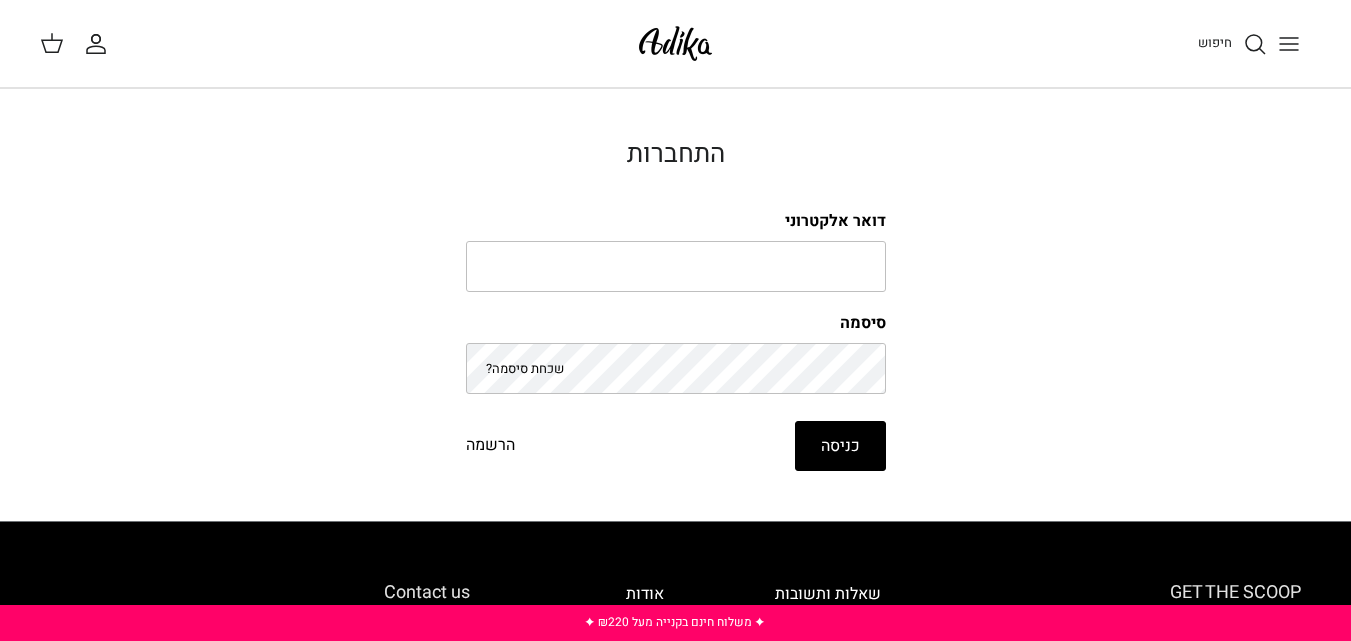 scroll, scrollTop: 0, scrollLeft: 0, axis: both 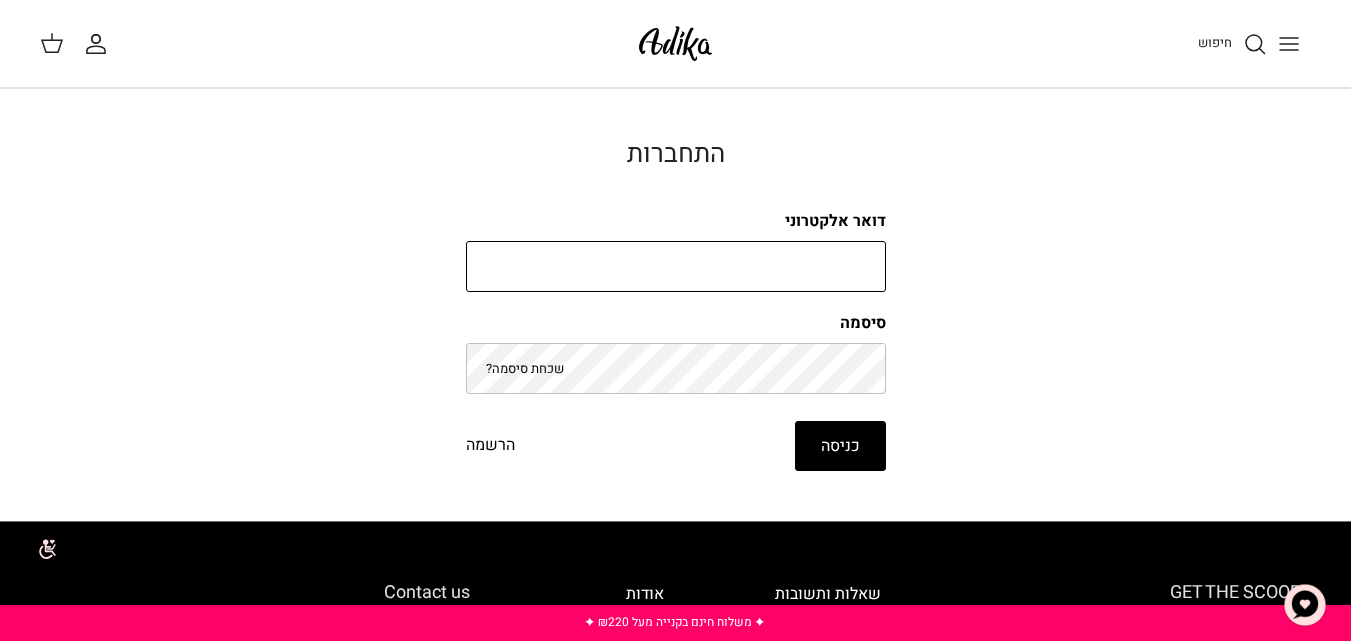 click on "דואר אלקטרוני" at bounding box center [676, 267] 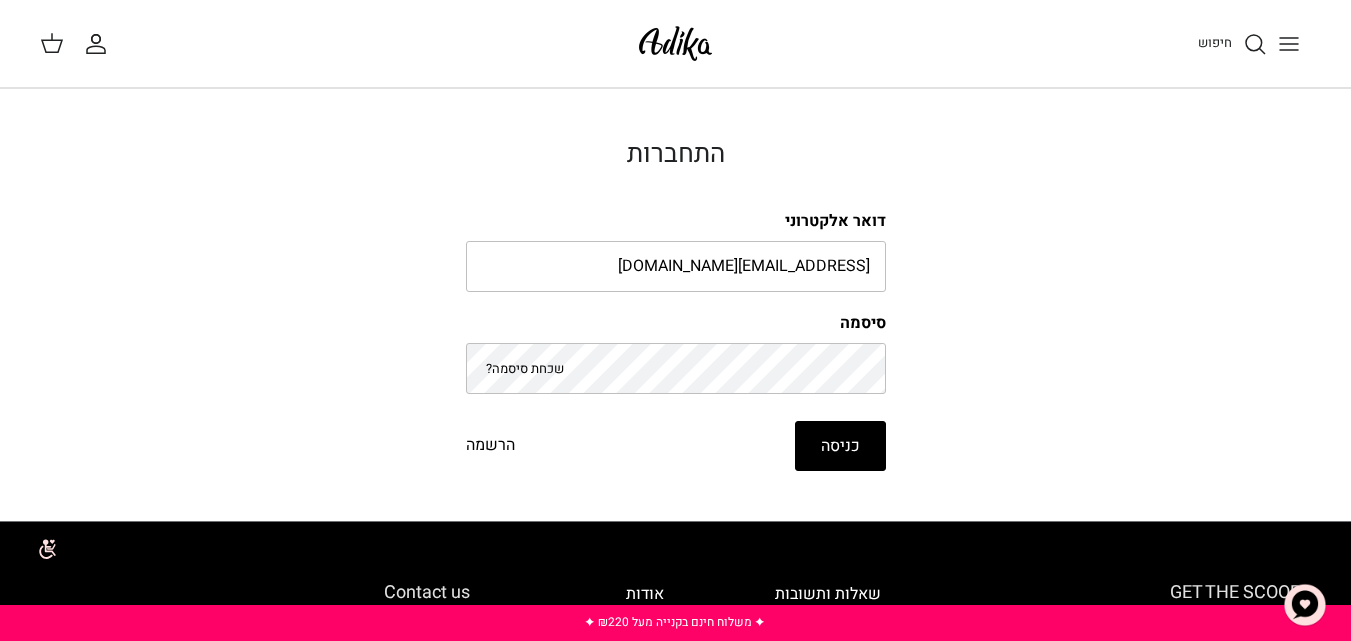 click on "כניסה" at bounding box center [840, 446] 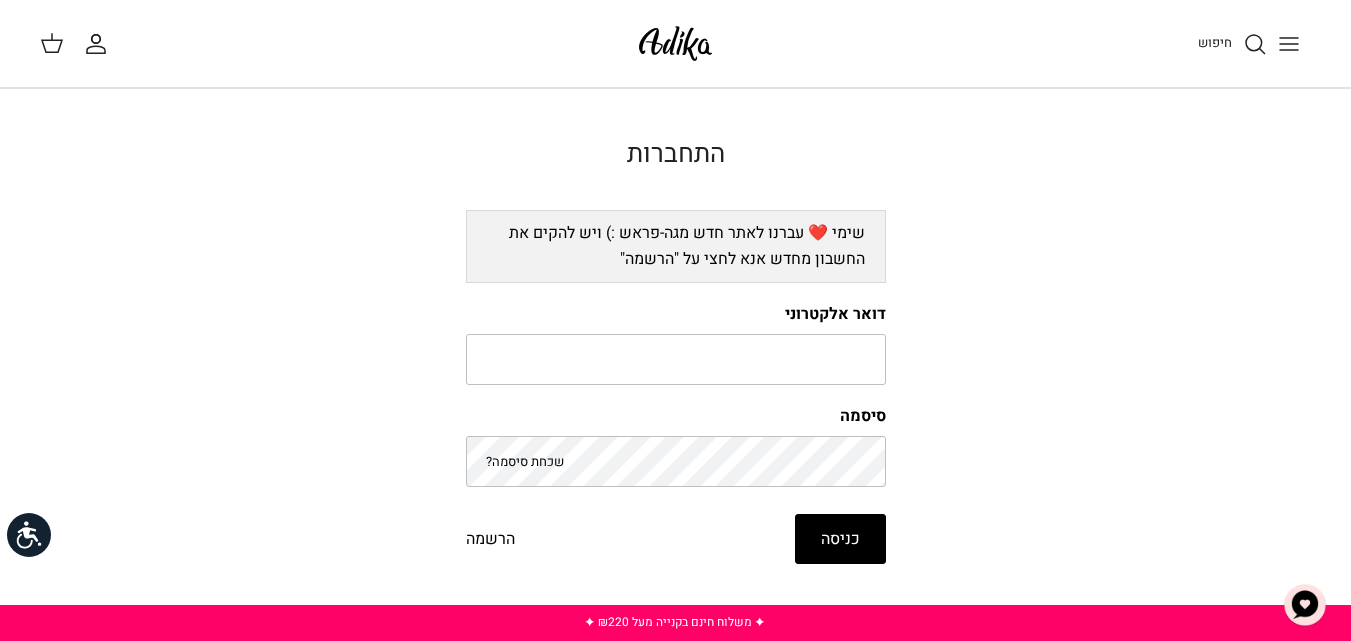 scroll, scrollTop: 0, scrollLeft: 0, axis: both 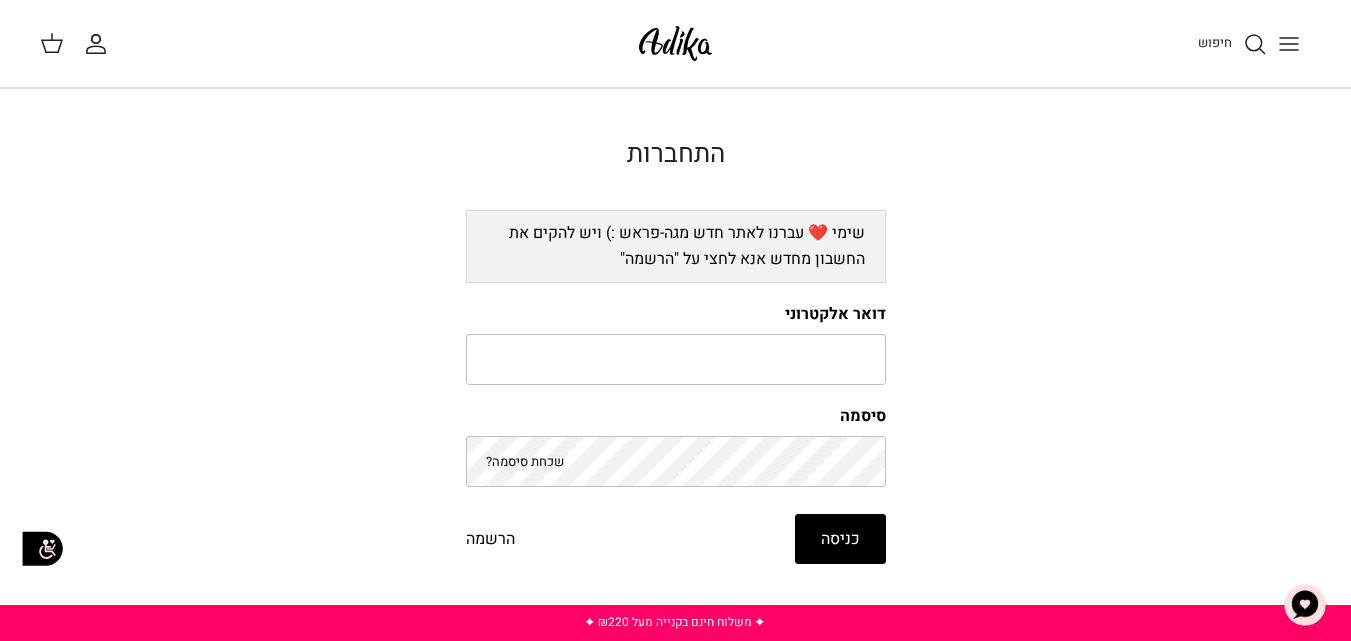 click on "הרשמה" at bounding box center (490, 540) 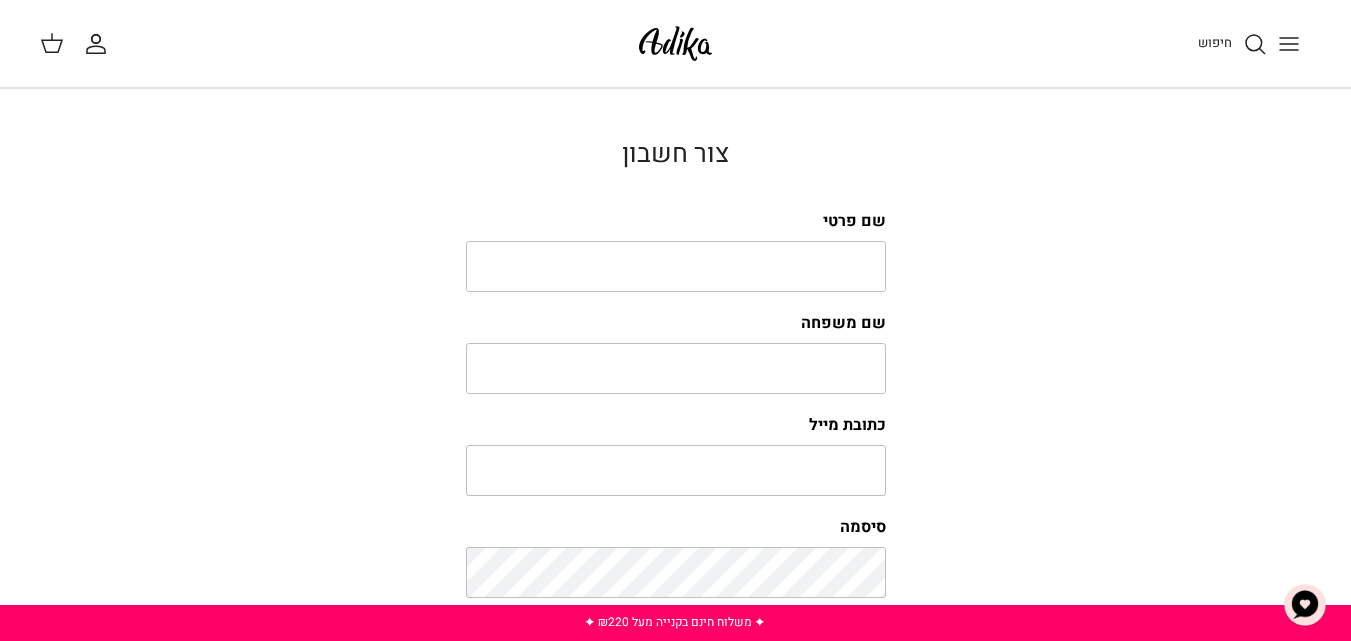 scroll, scrollTop: 0, scrollLeft: 0, axis: both 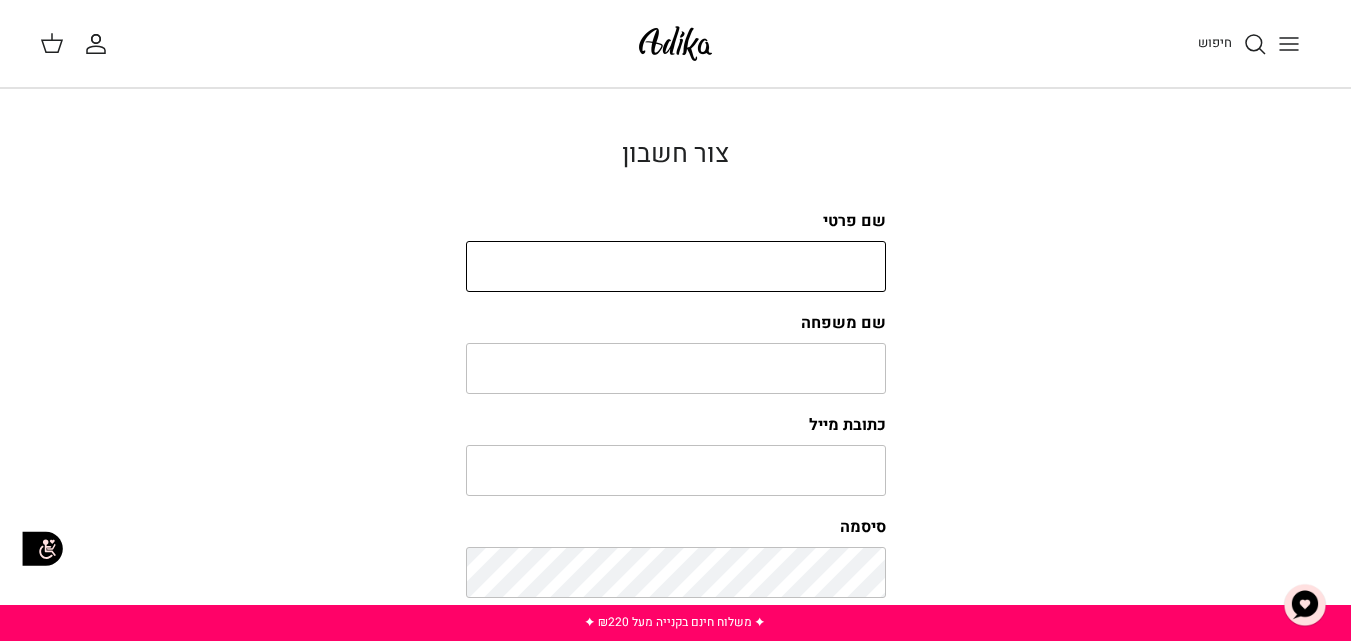 click on "שם פרטי" at bounding box center [676, 267] 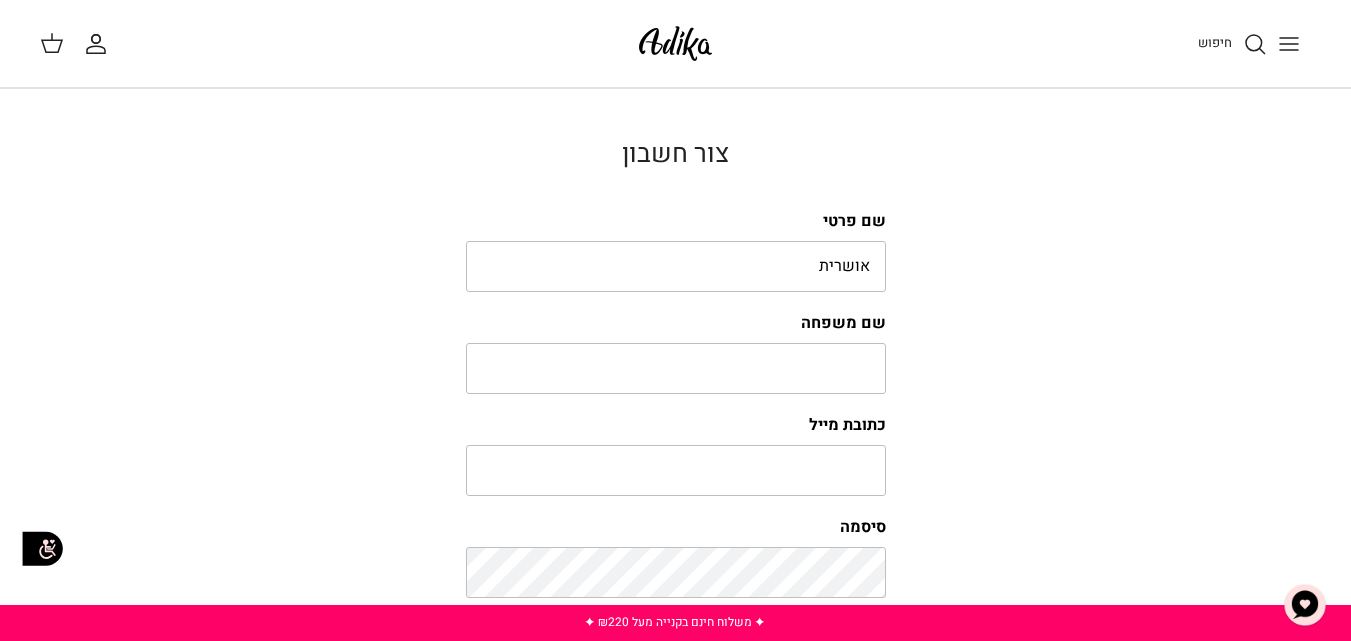 type on "צנעני" 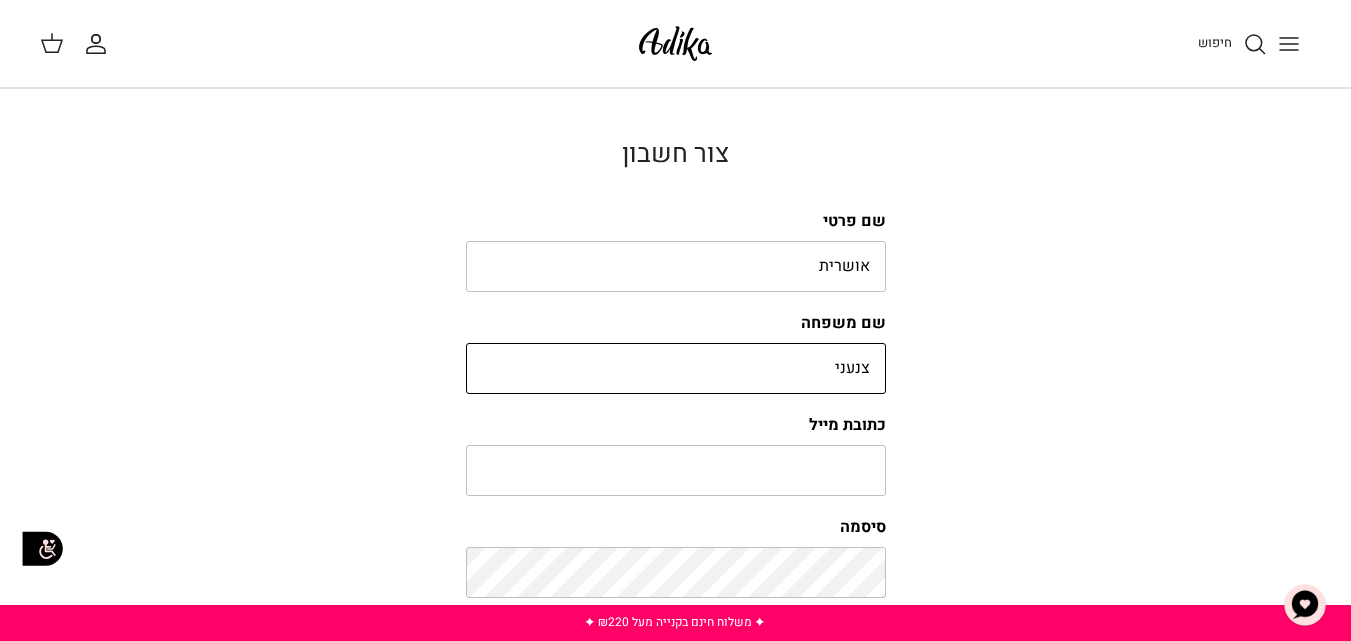 type on "oshrit845@gmail.com" 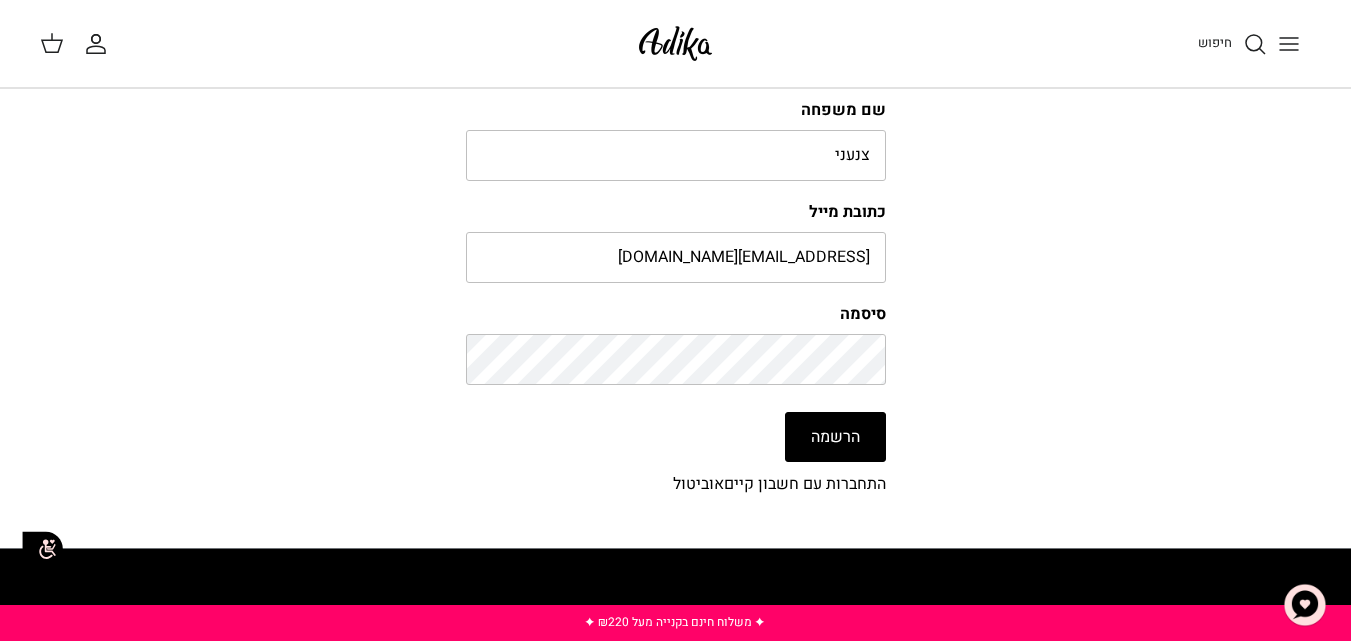 scroll, scrollTop: 253, scrollLeft: 0, axis: vertical 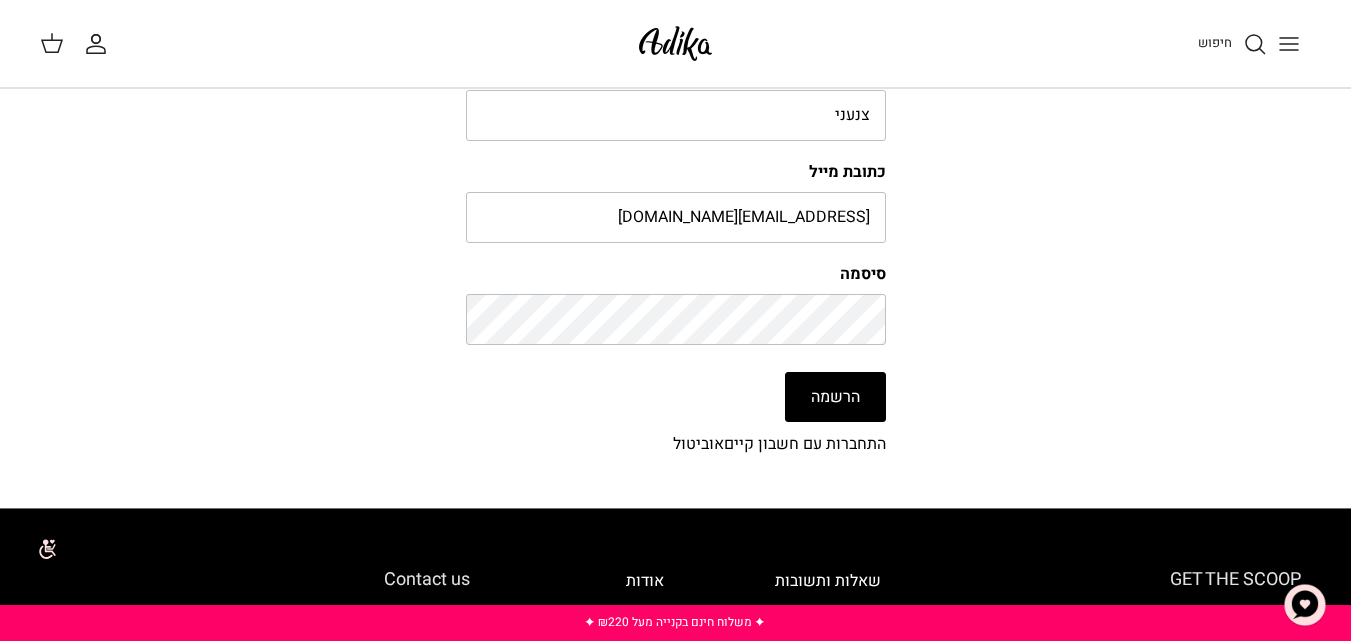 click on "הרשמה" at bounding box center (835, 397) 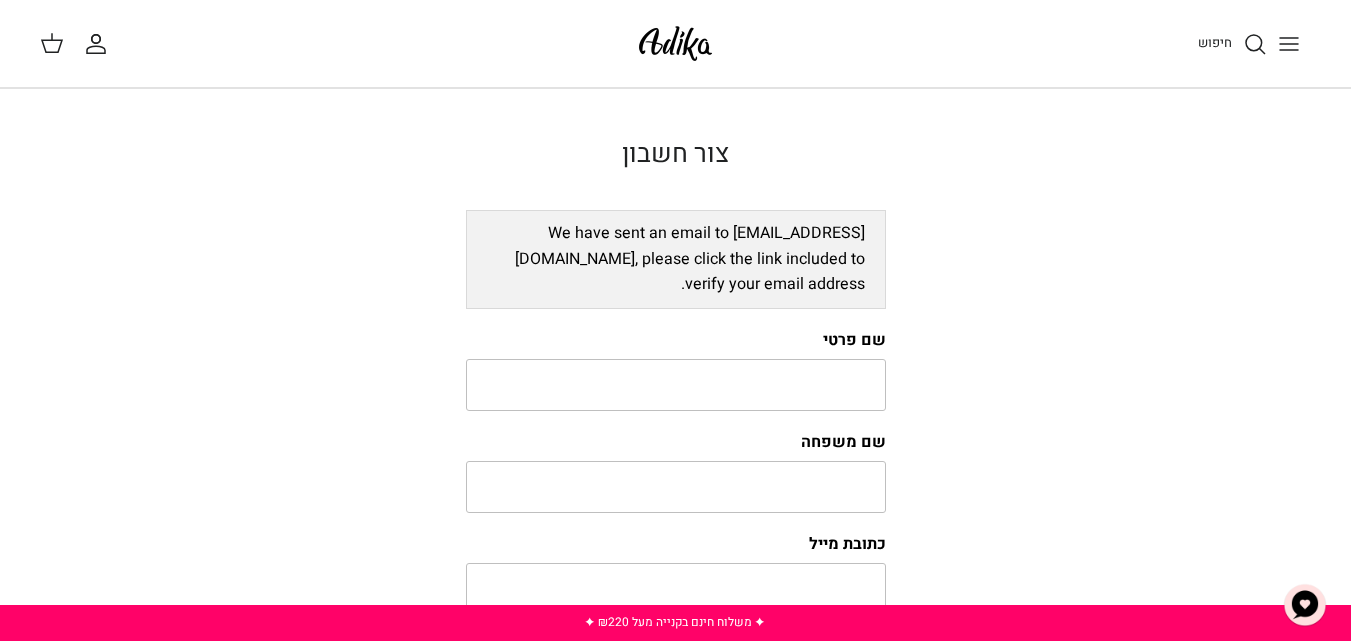 scroll, scrollTop: 0, scrollLeft: 0, axis: both 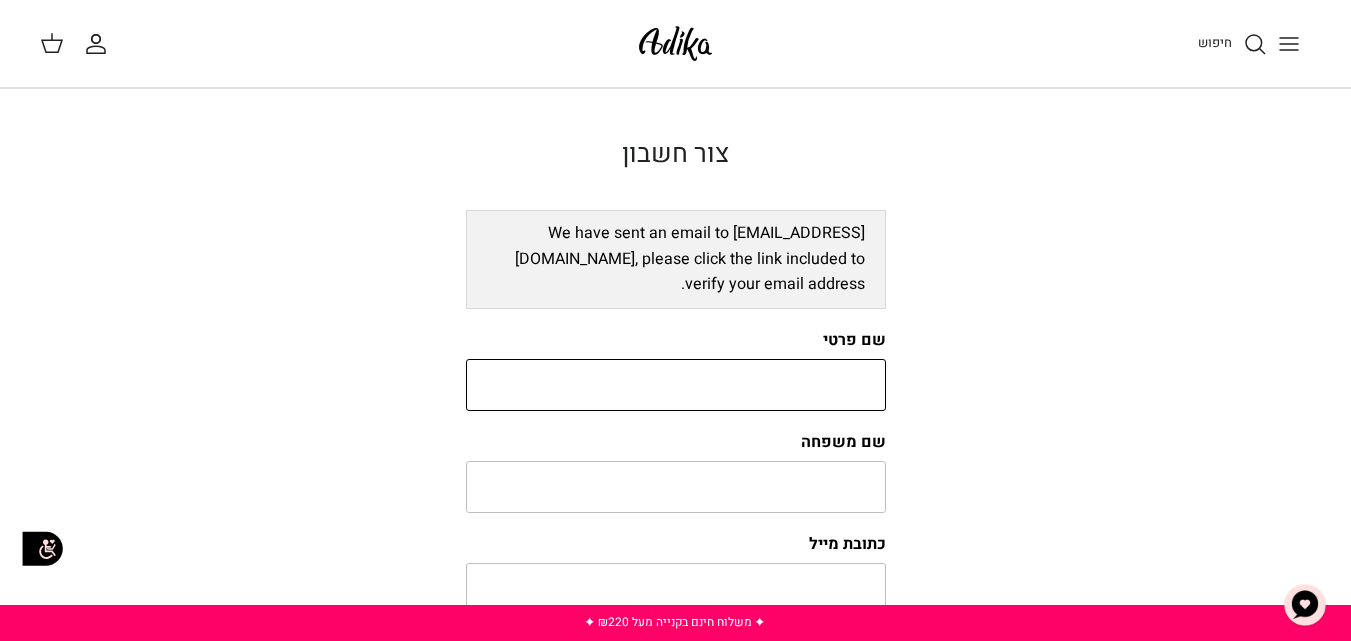 click on "שם פרטי" at bounding box center (676, 385) 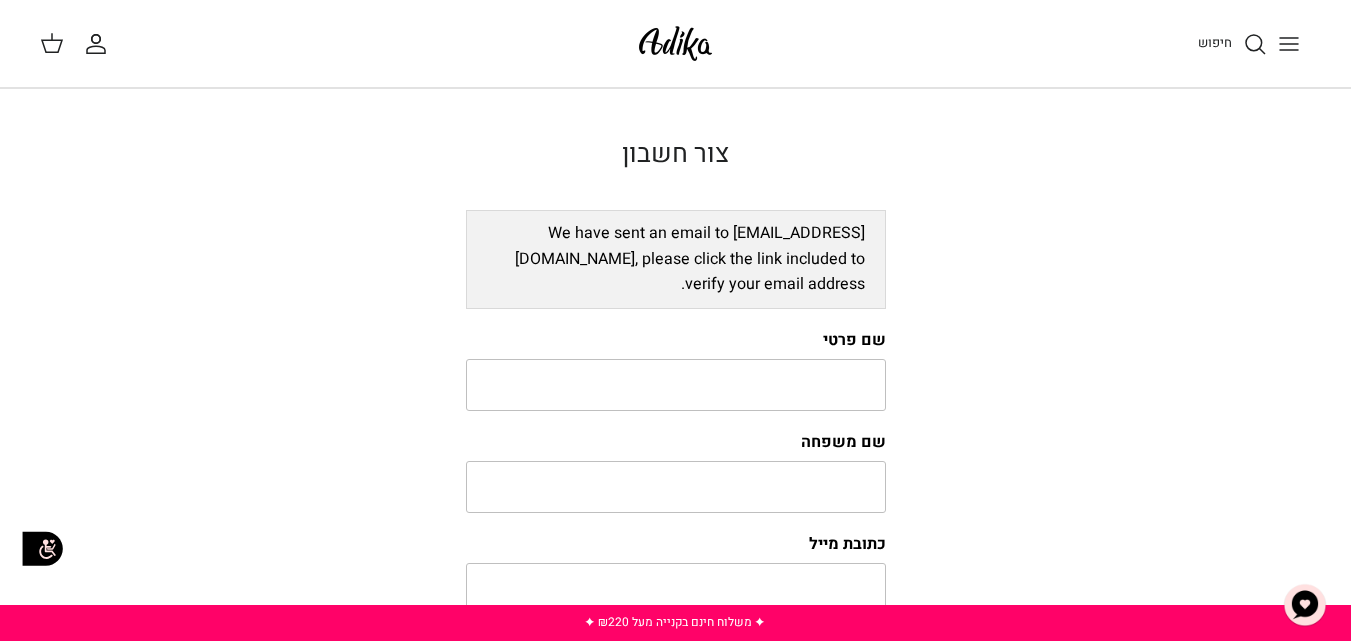 click on "[PERSON_NAME] חשבון
We have sent an email to [EMAIL_ADDRESS][DOMAIN_NAME], please click the link included to verify your email address.
שם פרטי
שם משפחה
כתובת מייל
סיסמה
הרשמה
התחברות עם חשבון קיים
או
ביטול" at bounding box center (675, 484) 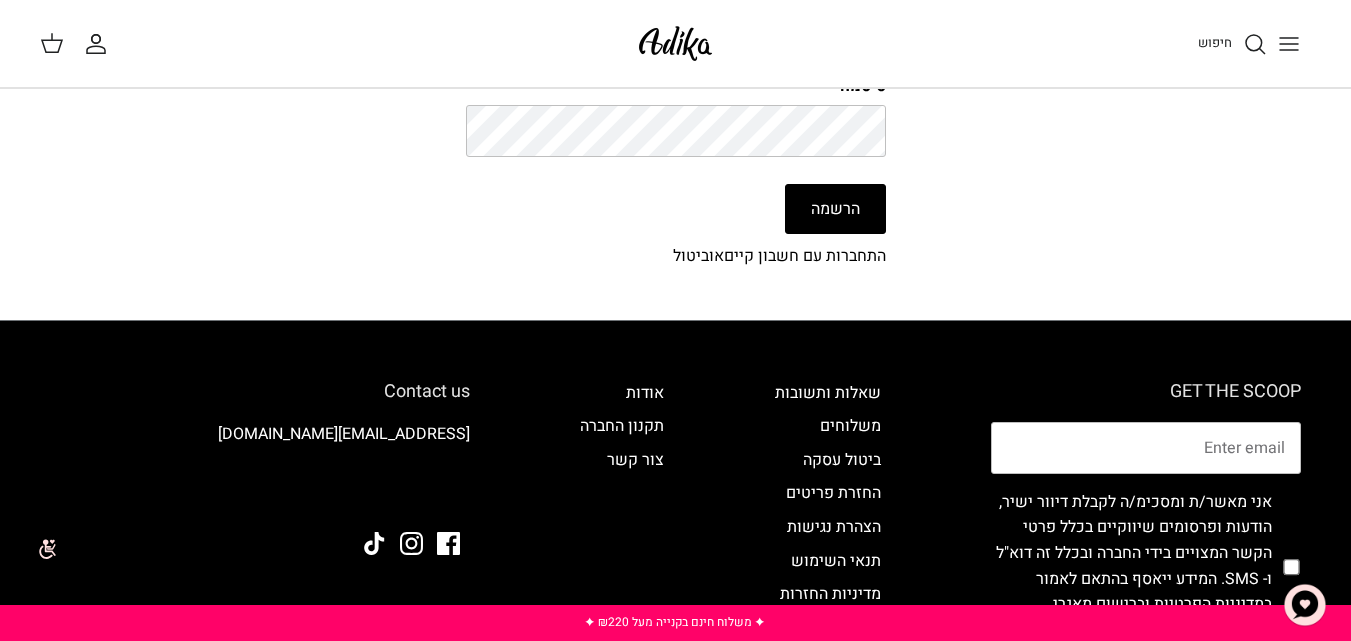 click on "ביטול" at bounding box center [691, 256] 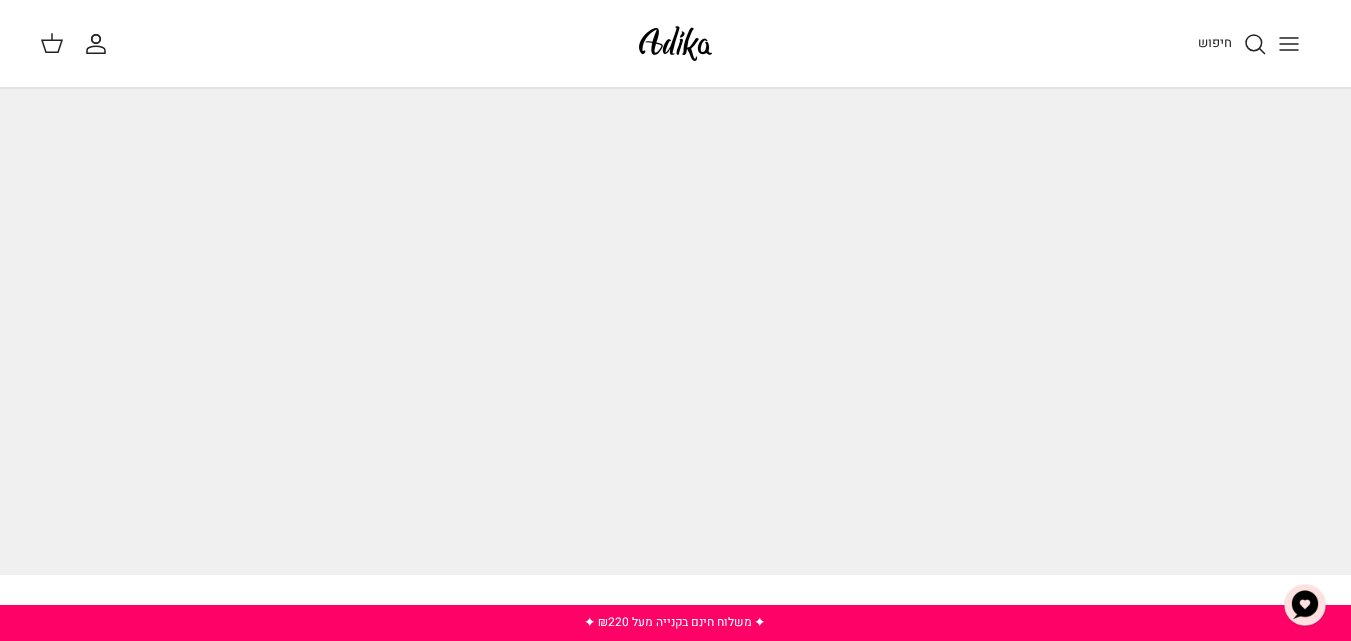 scroll, scrollTop: 0, scrollLeft: 0, axis: both 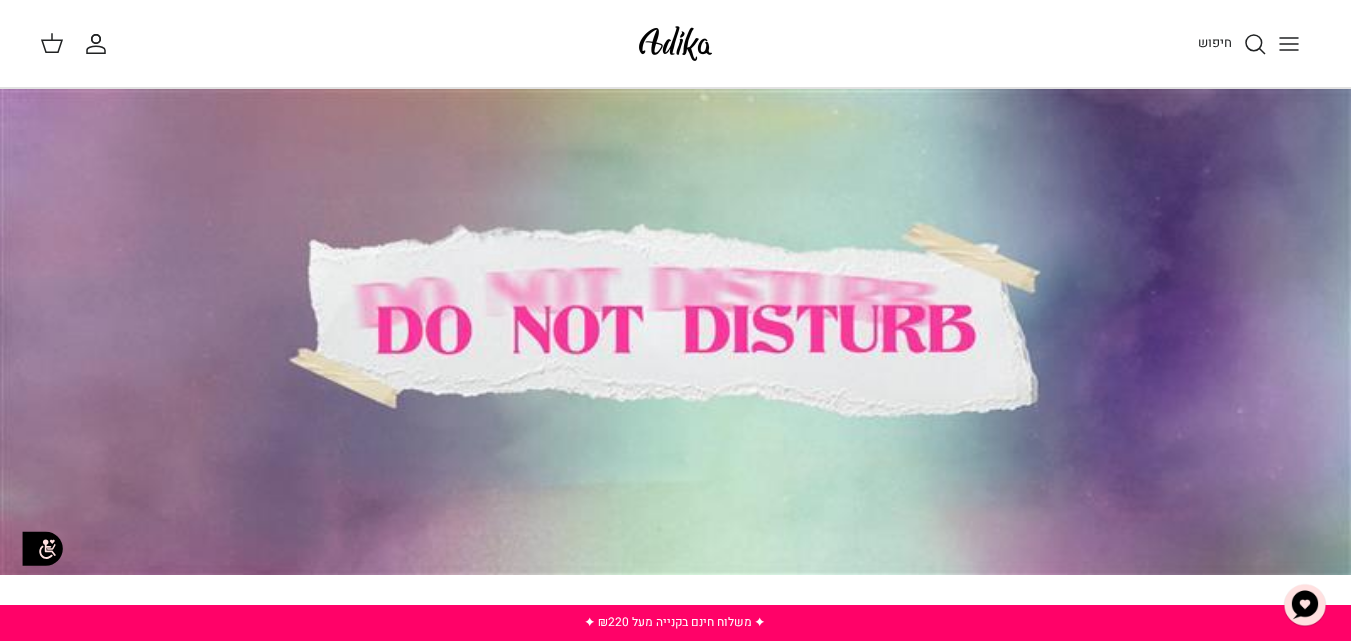 drag, startPoint x: 1364, startPoint y: 180, endPoint x: 1365, endPoint y: 32, distance: 148.00337 